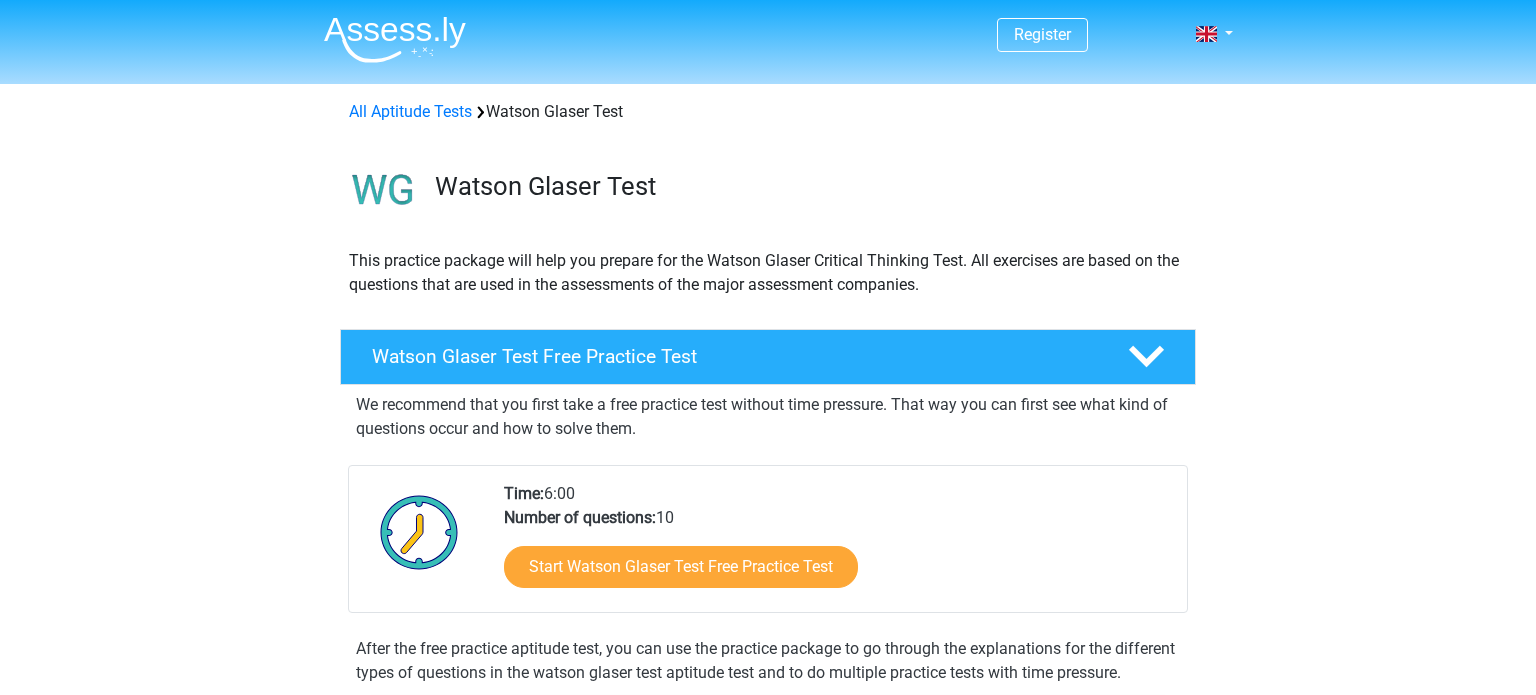 scroll, scrollTop: 156, scrollLeft: 0, axis: vertical 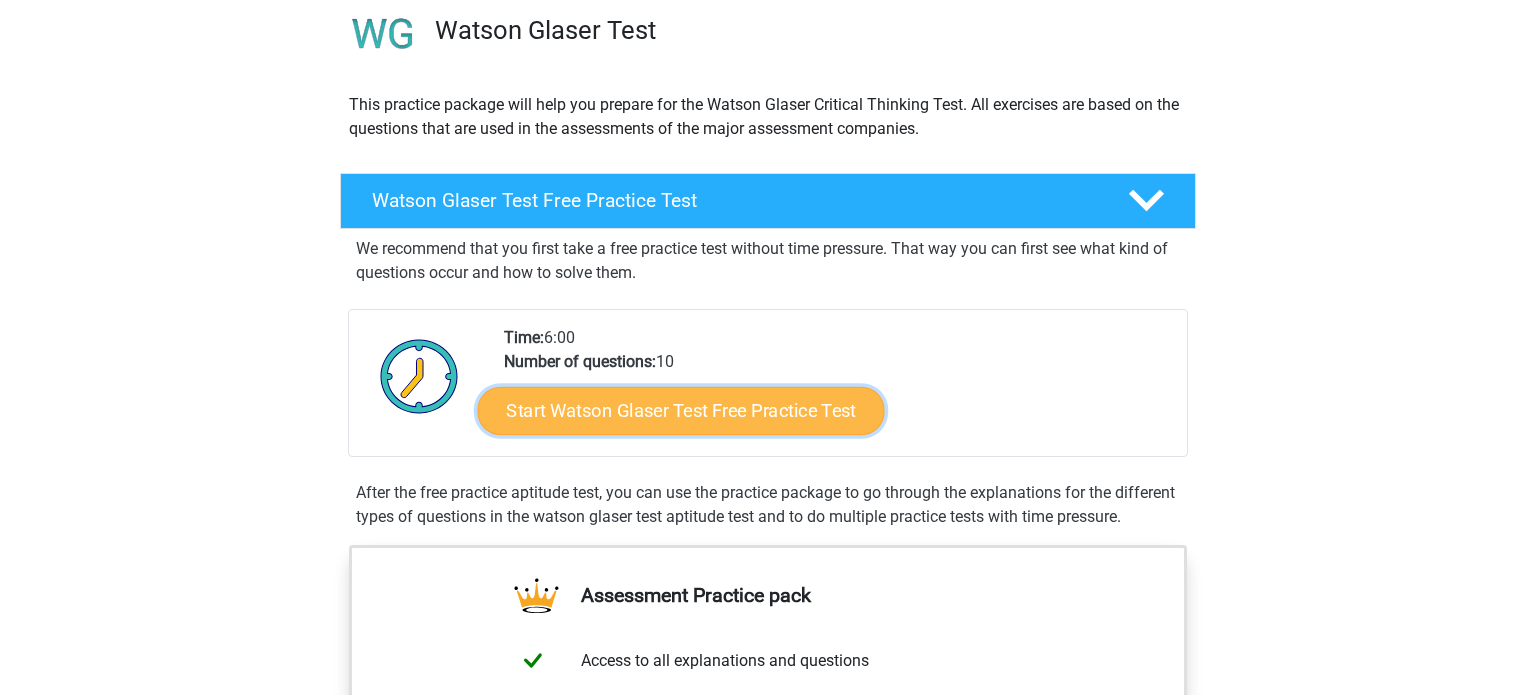 click on "Start Watson Glaser Test
Free Practice Test" at bounding box center (681, 411) 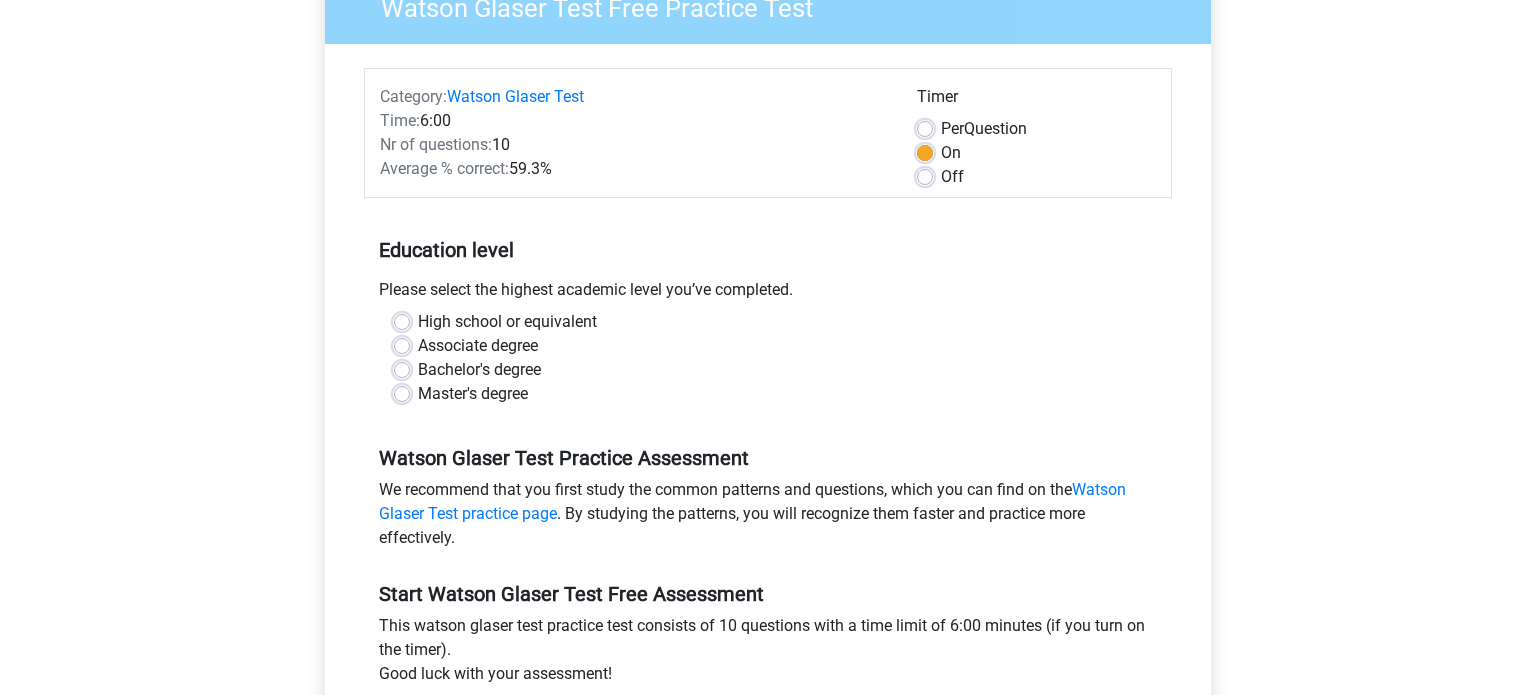 scroll, scrollTop: 180, scrollLeft: 0, axis: vertical 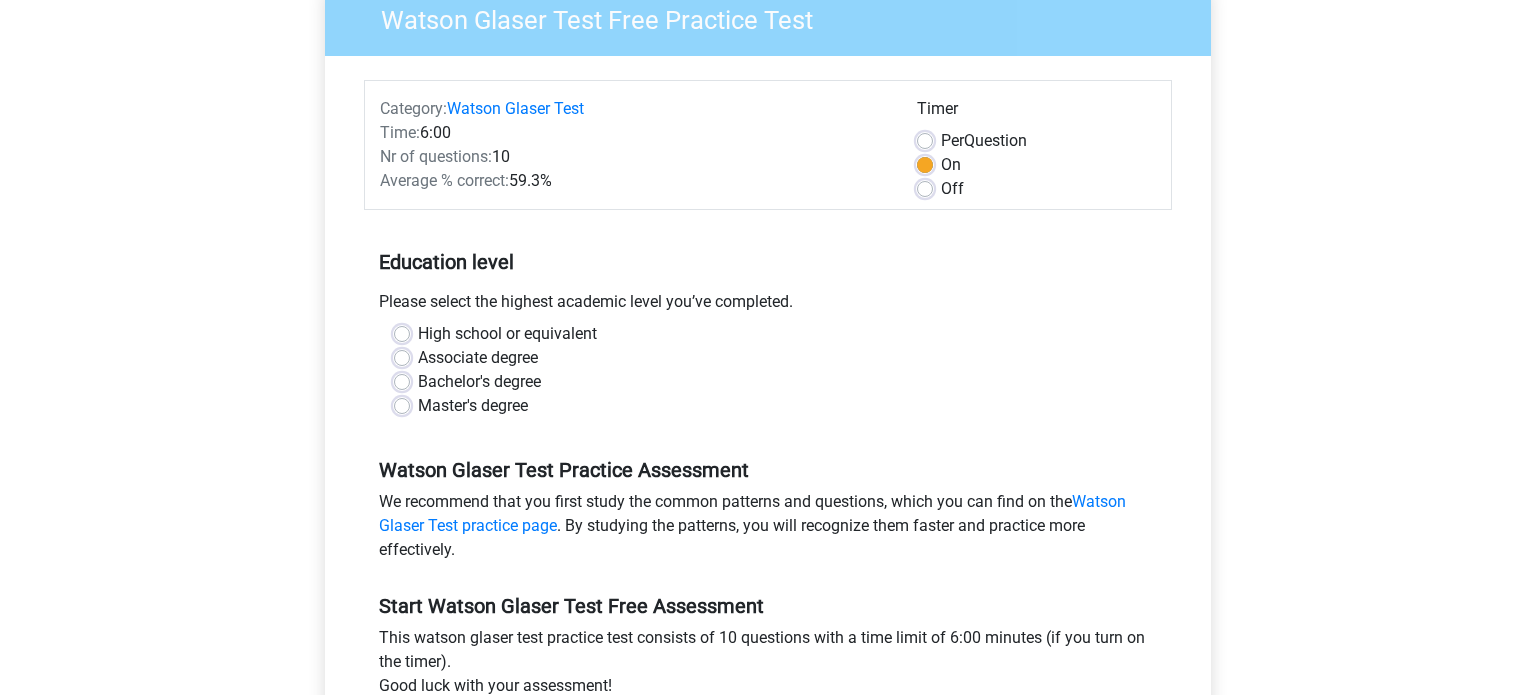 click on "Bachelor's degree" at bounding box center (479, 382) 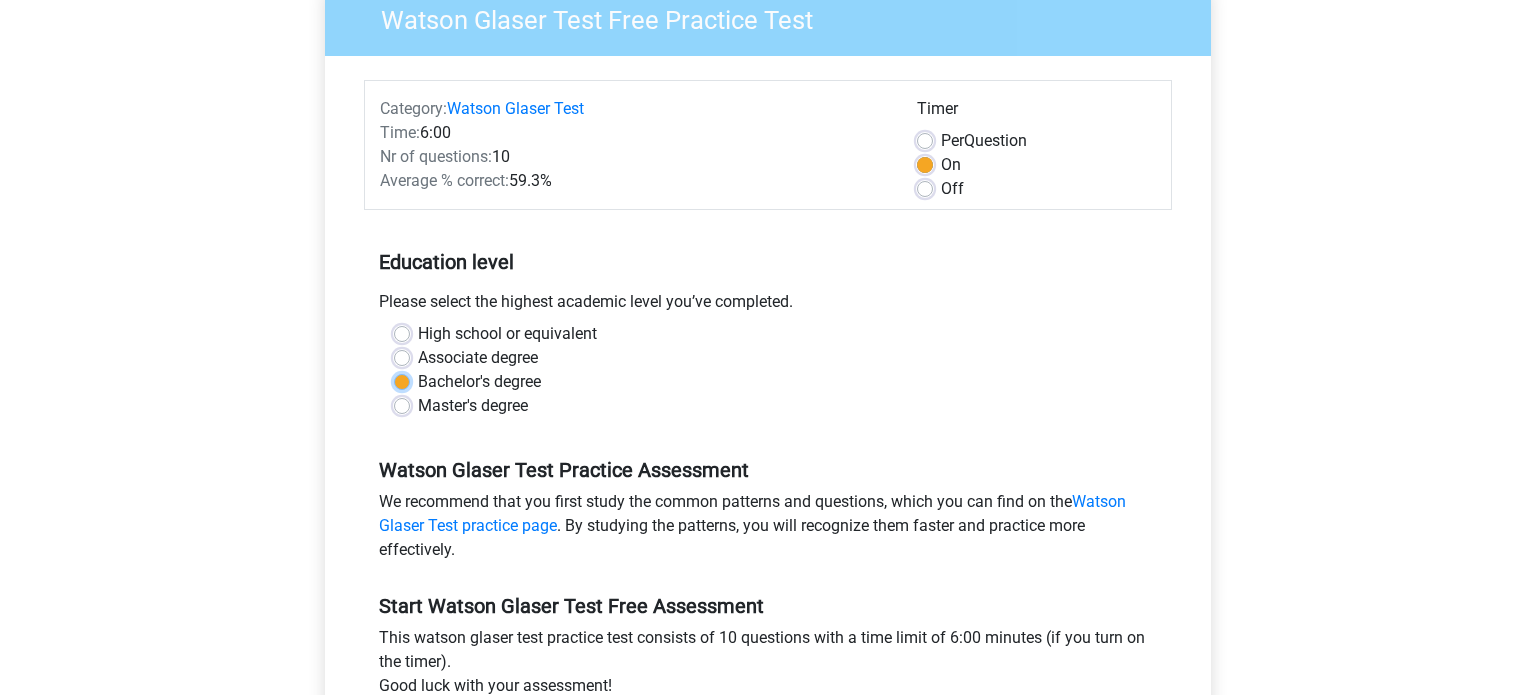 click on "Bachelor's degree" at bounding box center (402, 380) 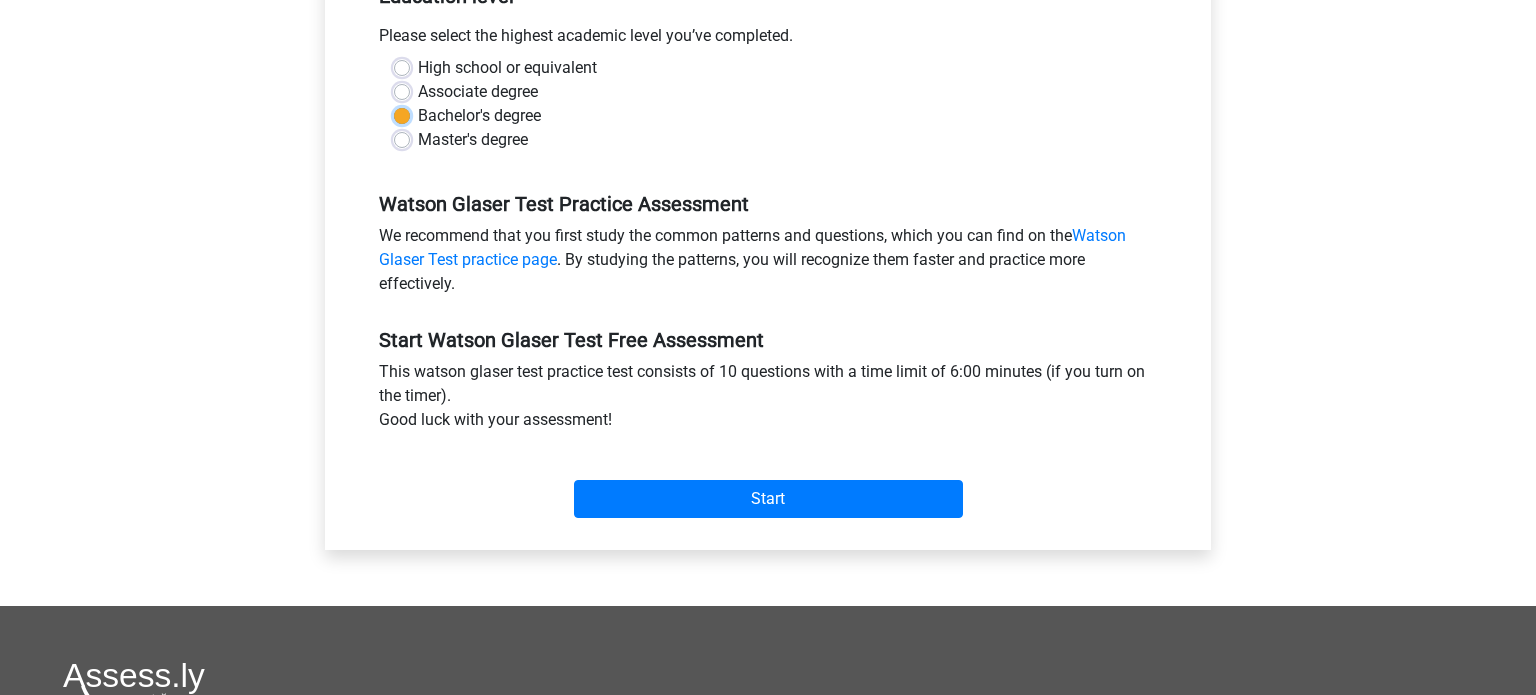 scroll, scrollTop: 449, scrollLeft: 0, axis: vertical 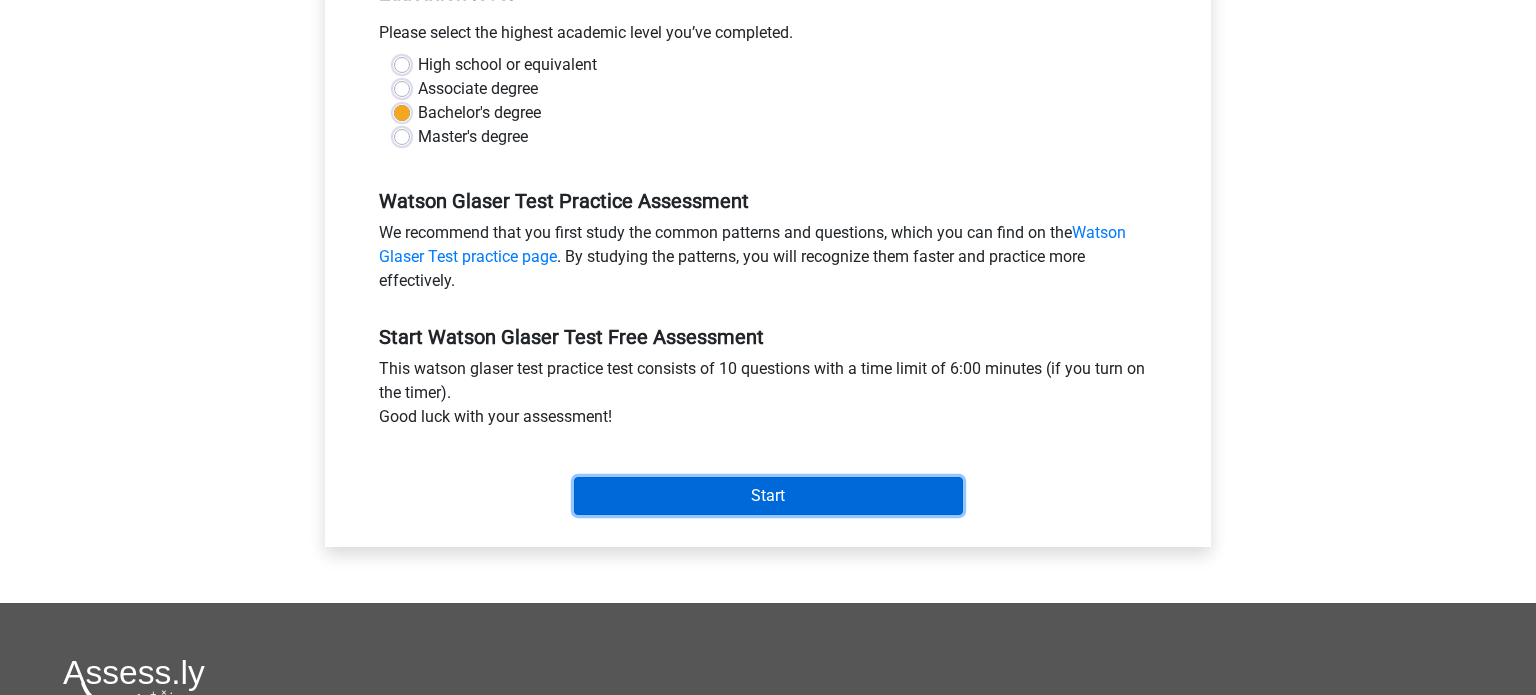 click on "Start" at bounding box center [768, 496] 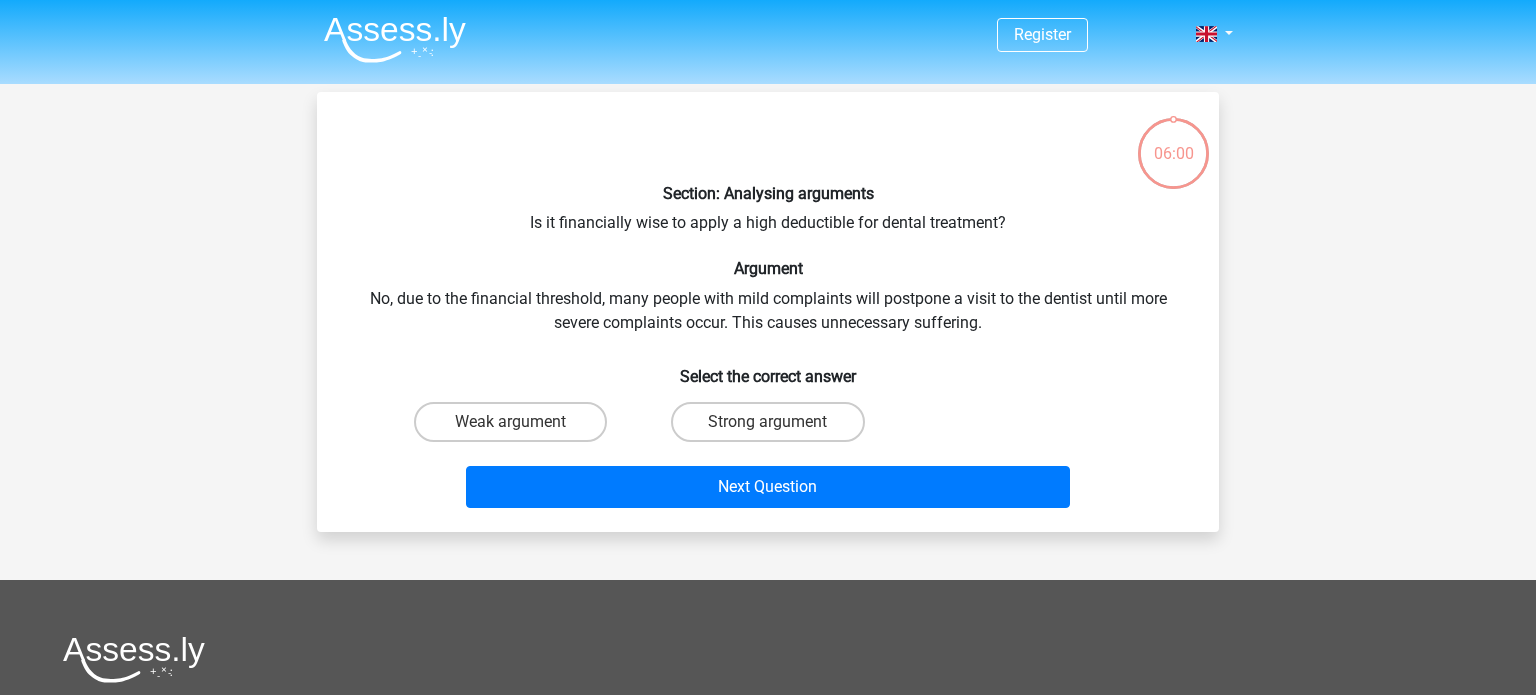 scroll, scrollTop: 0, scrollLeft: 0, axis: both 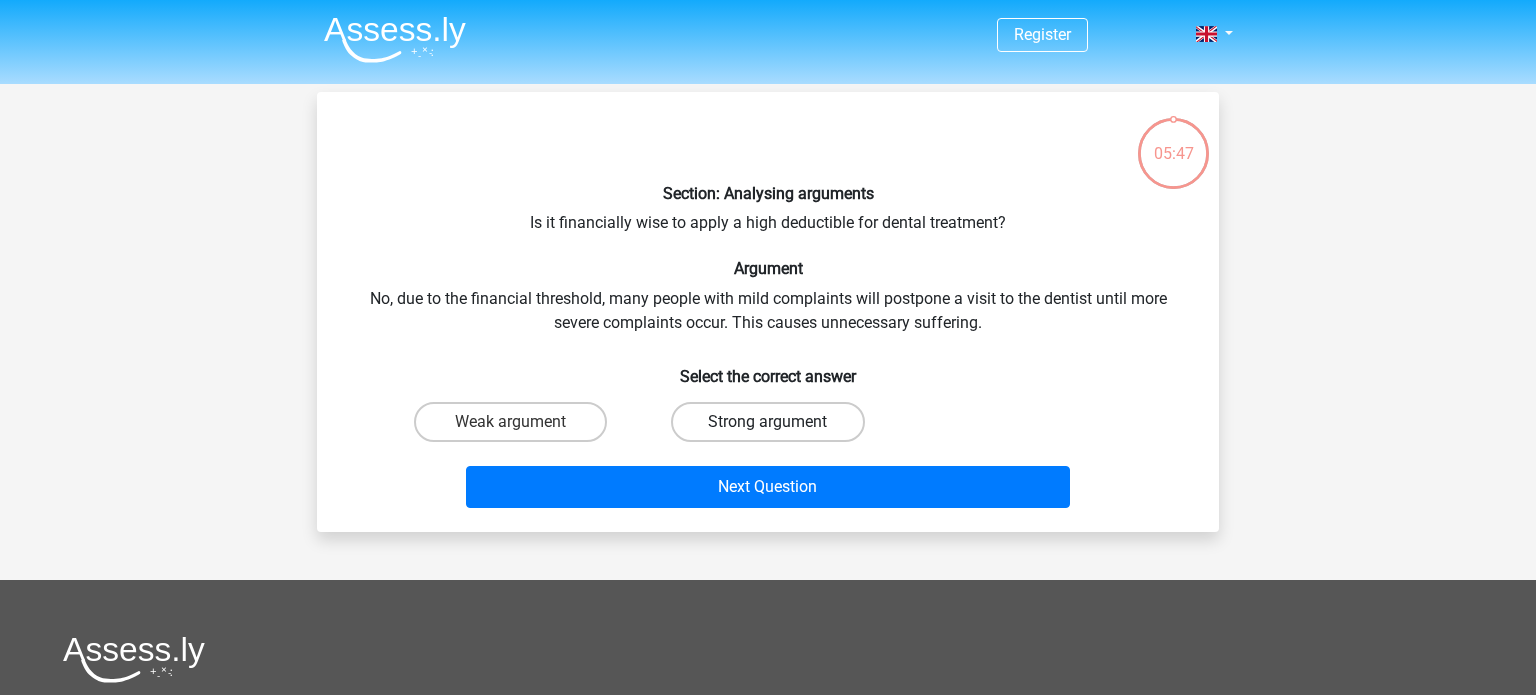 click on "Strong argument" at bounding box center [767, 422] 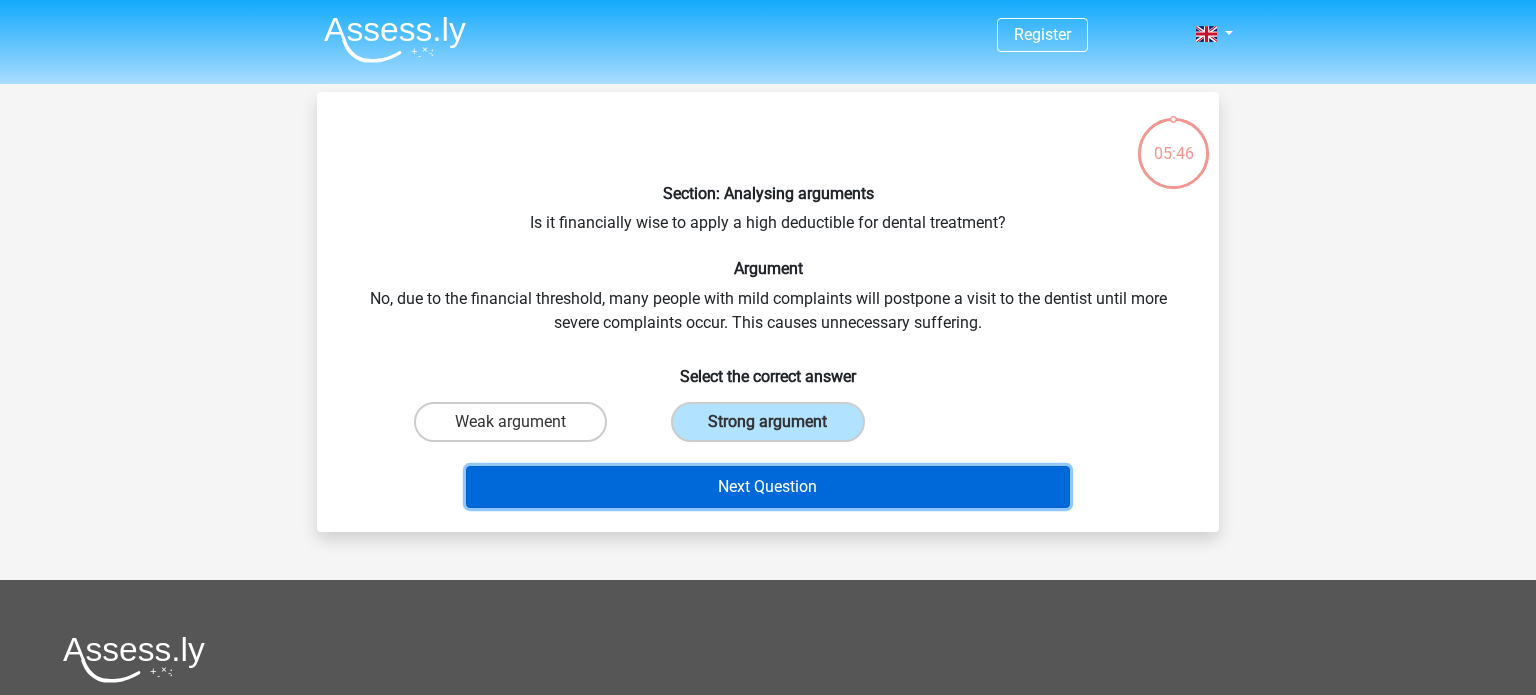 click on "Next Question" at bounding box center [768, 487] 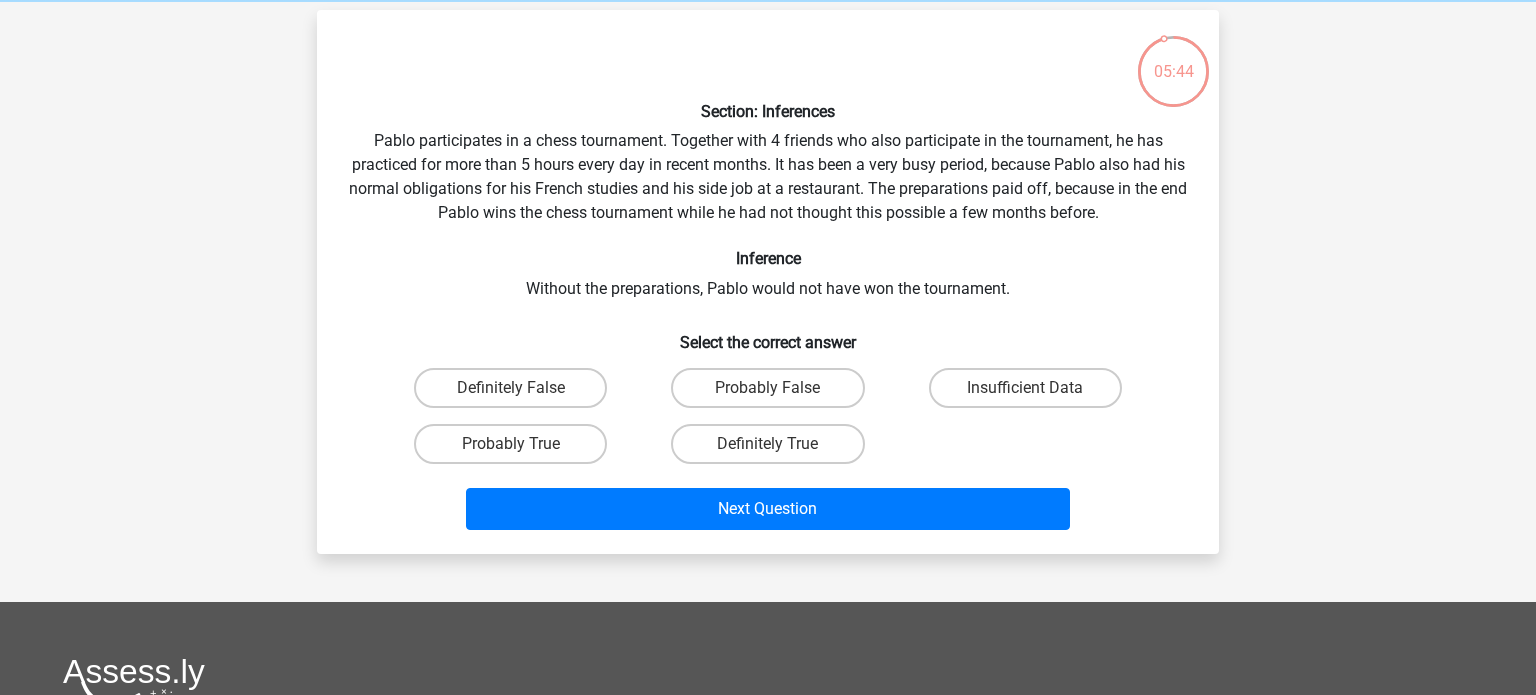 scroll, scrollTop: 45, scrollLeft: 0, axis: vertical 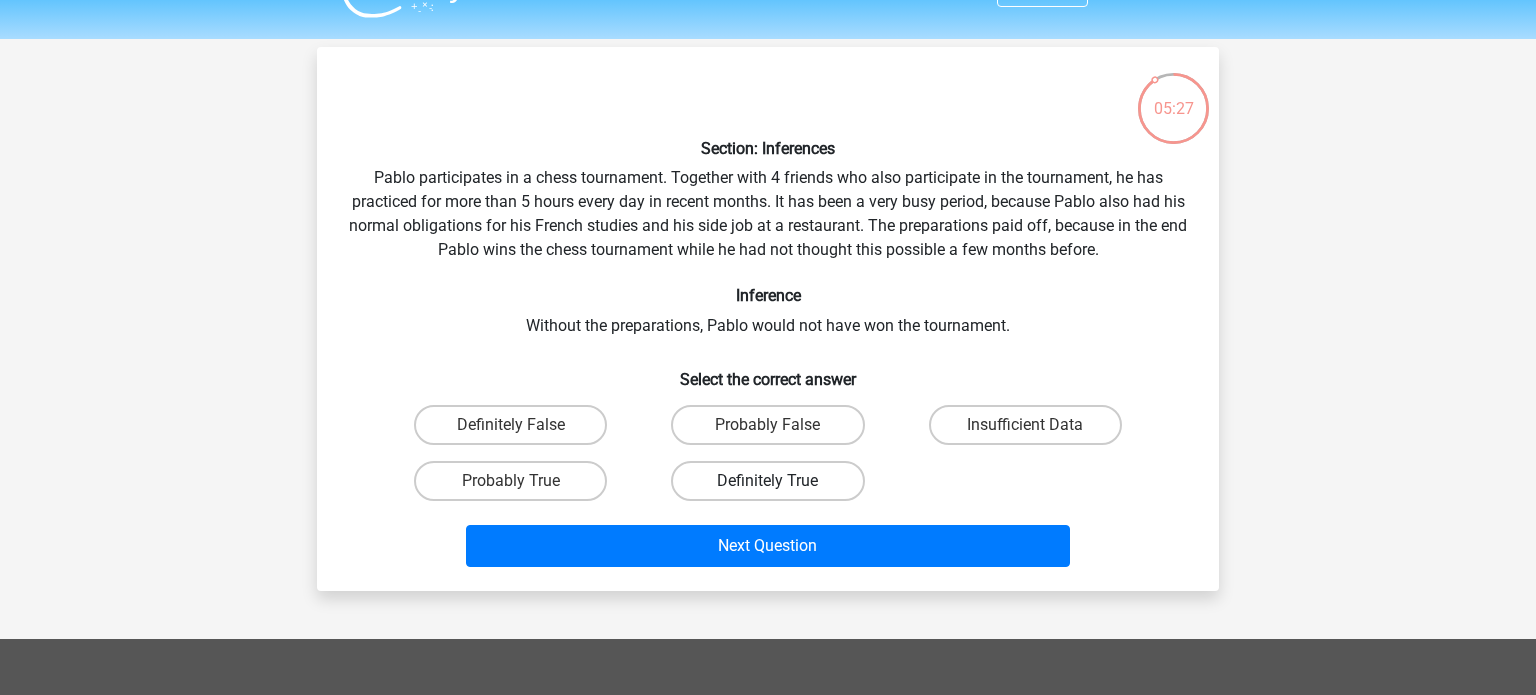 click on "Definitely True" at bounding box center [767, 481] 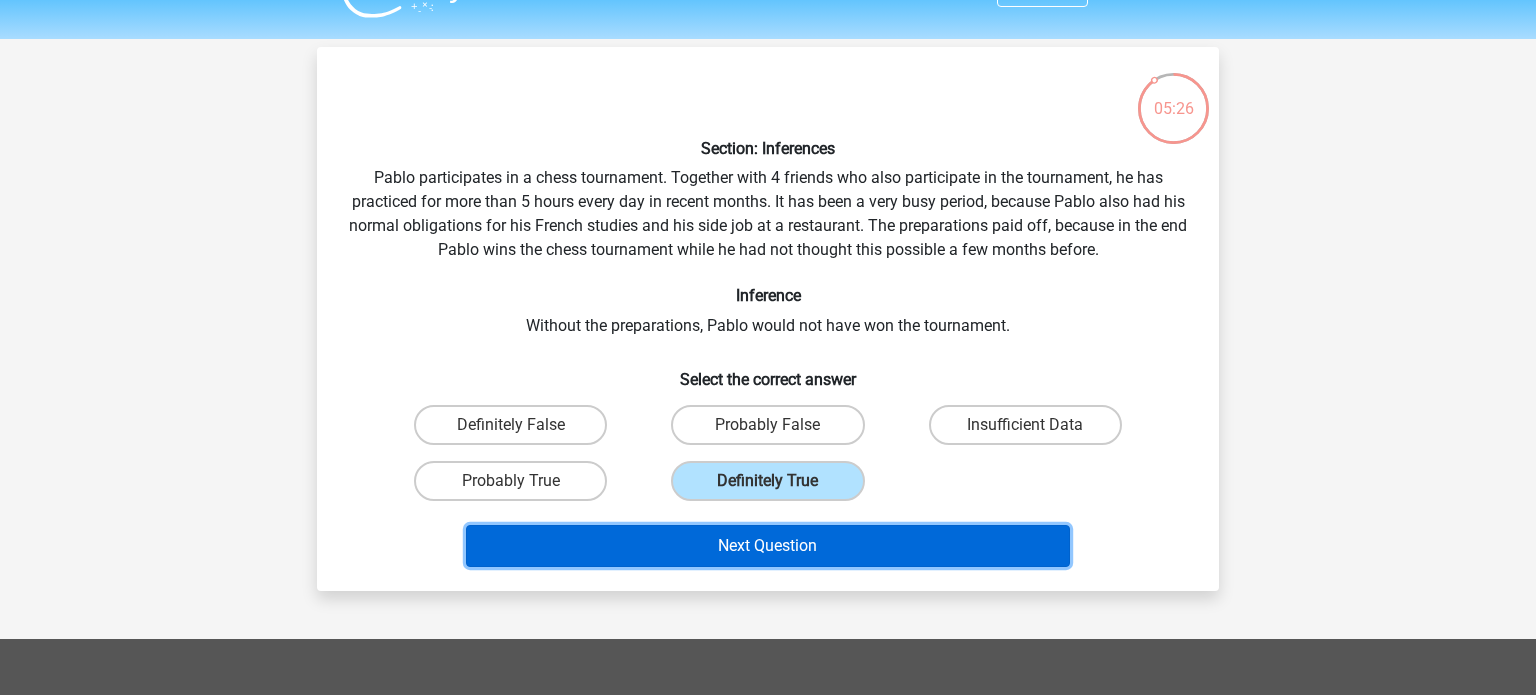 click on "Next Question" at bounding box center [768, 546] 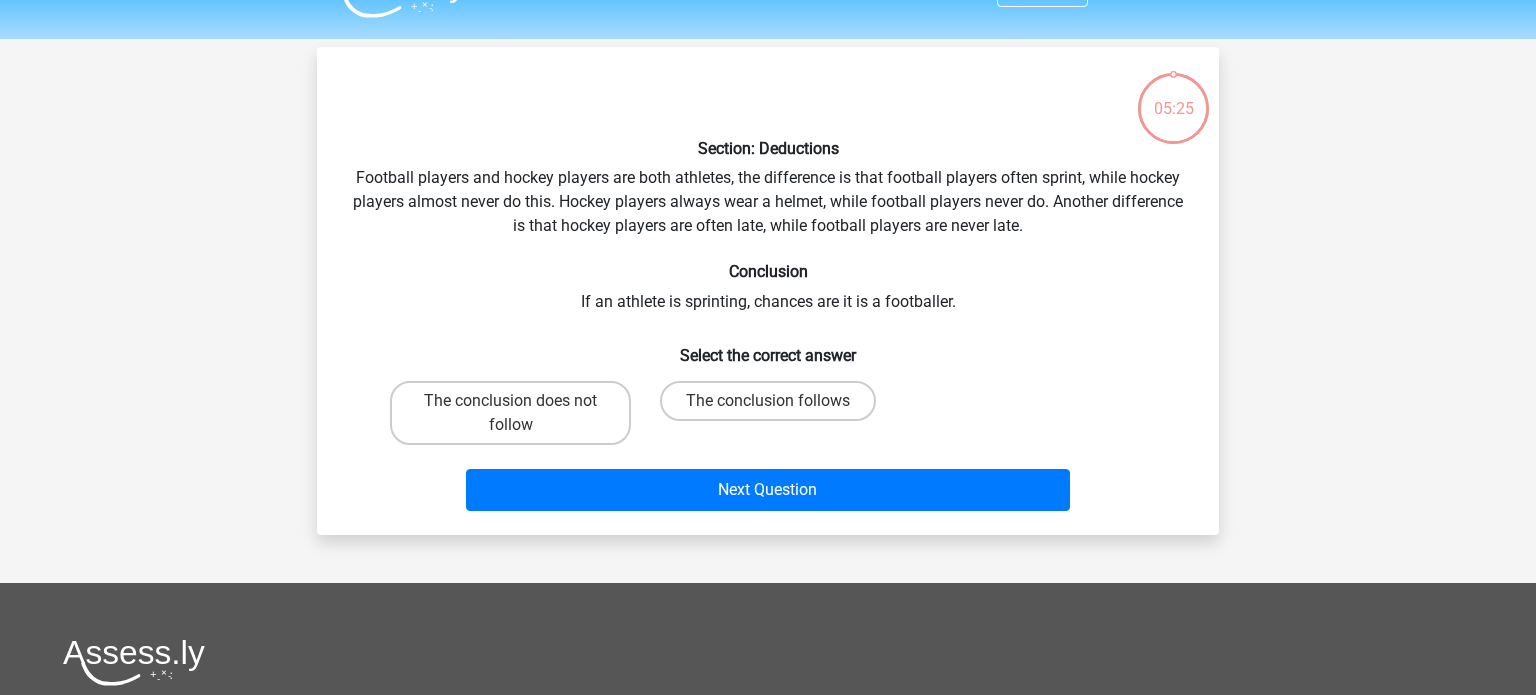 scroll, scrollTop: 92, scrollLeft: 0, axis: vertical 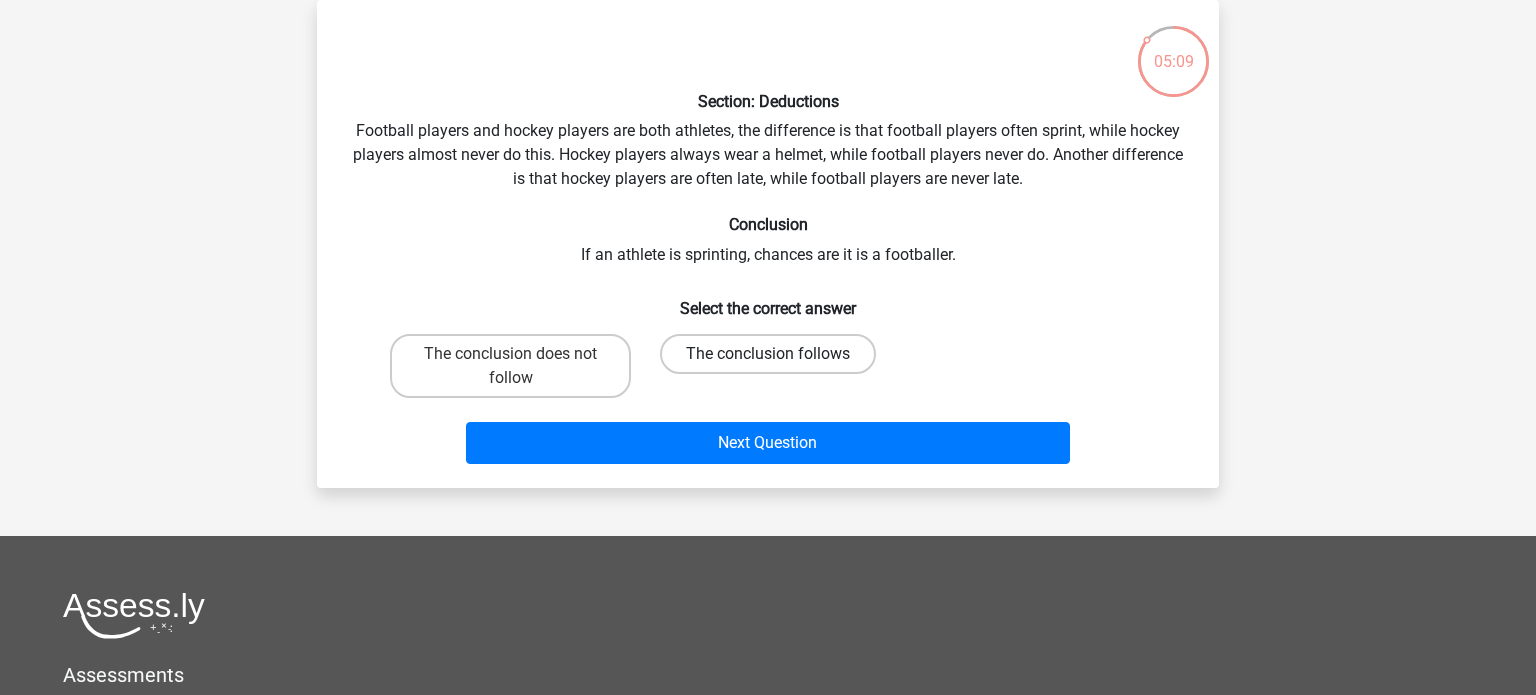 click on "The conclusion follows" at bounding box center [768, 354] 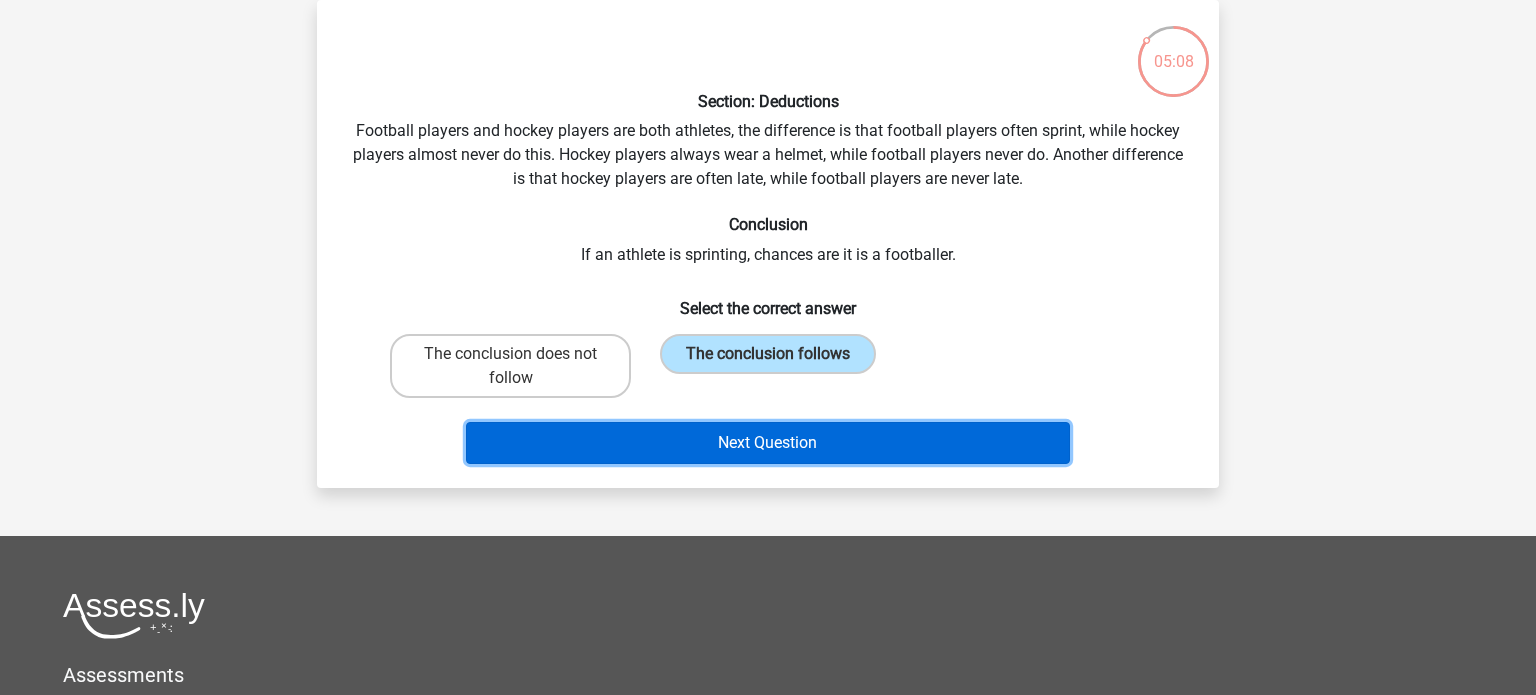 click on "Next Question" at bounding box center [768, 443] 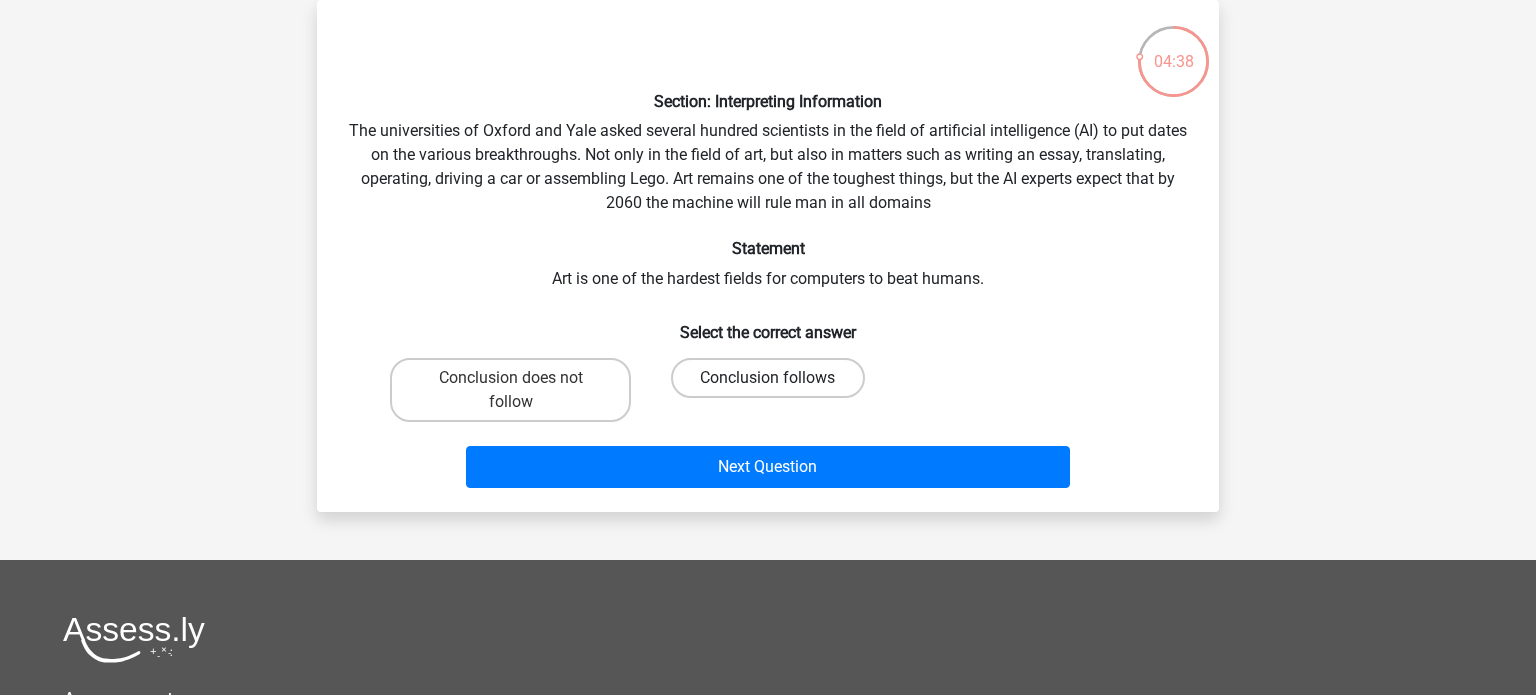click on "Conclusion follows" at bounding box center [767, 378] 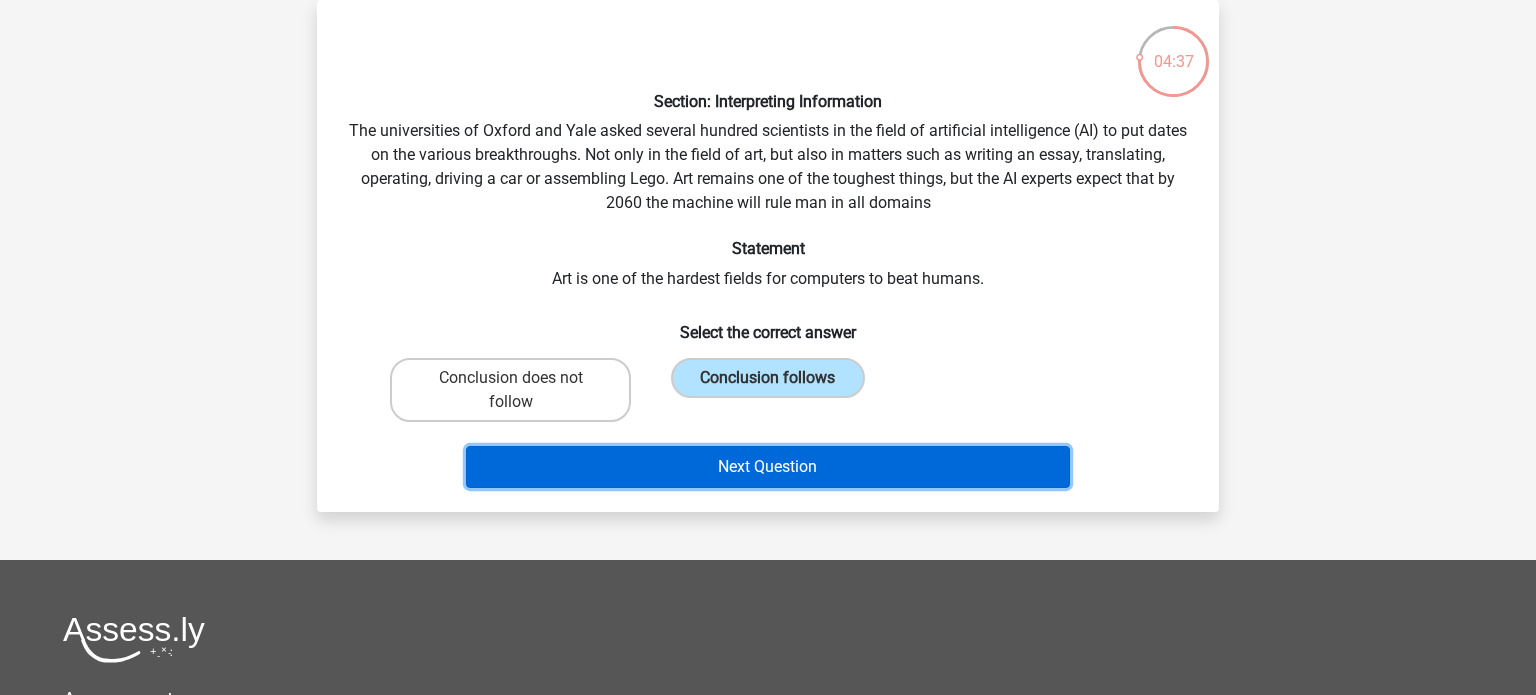 click on "Next Question" at bounding box center [768, 467] 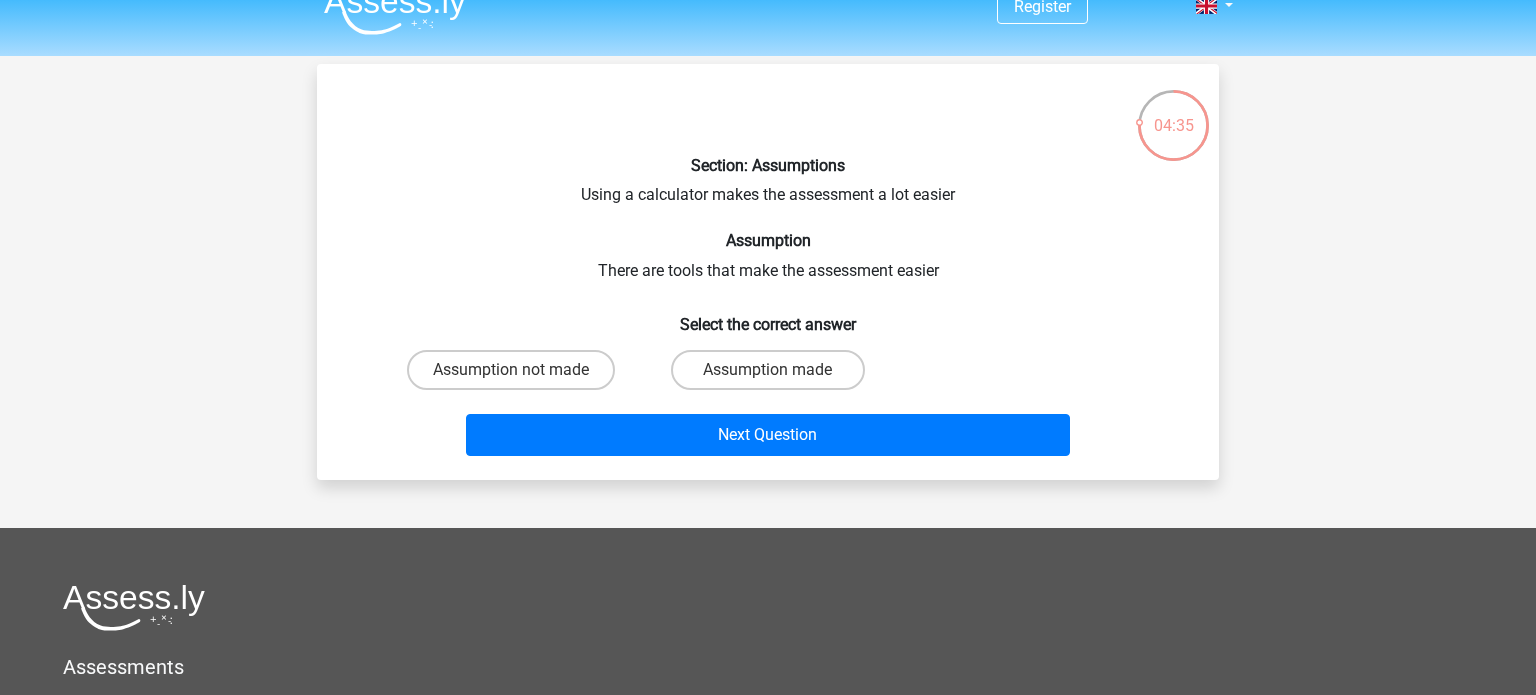 scroll, scrollTop: 28, scrollLeft: 0, axis: vertical 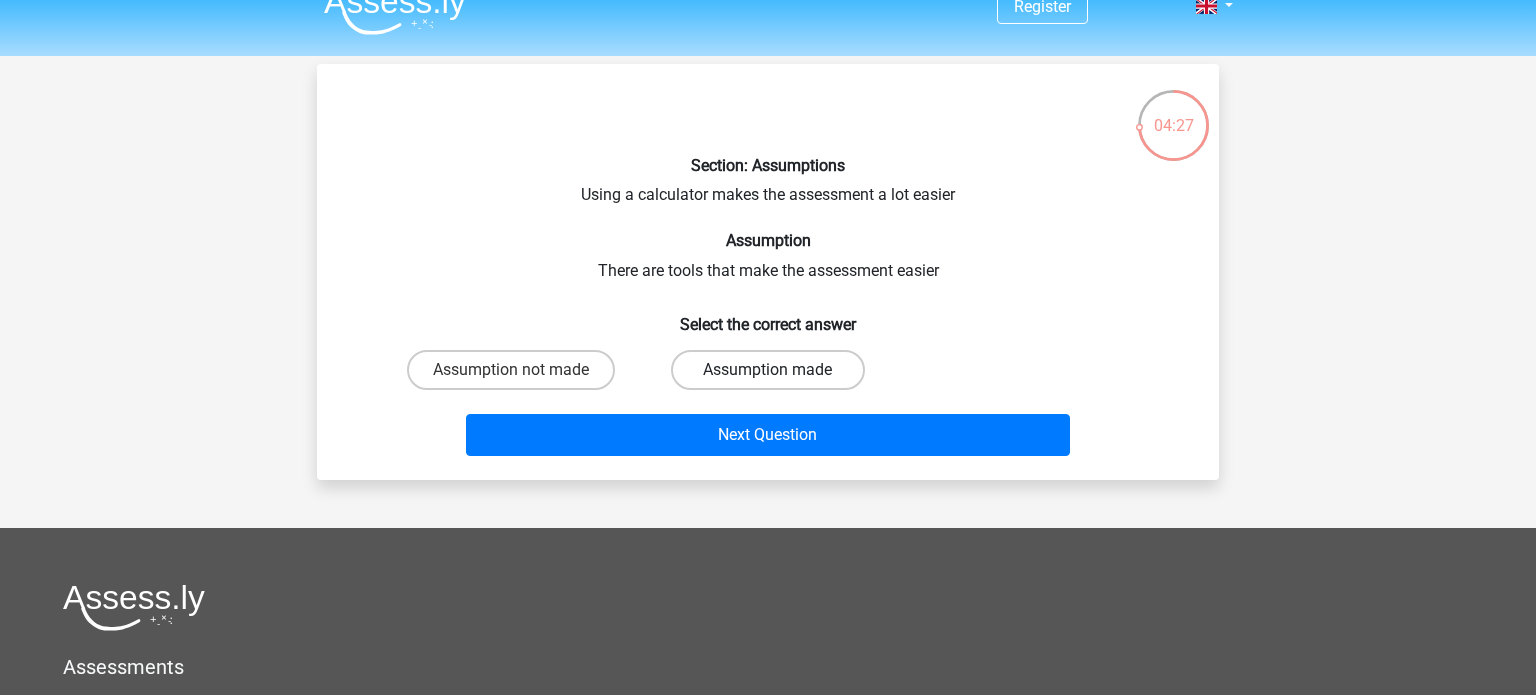 click on "Assumption made" at bounding box center [767, 370] 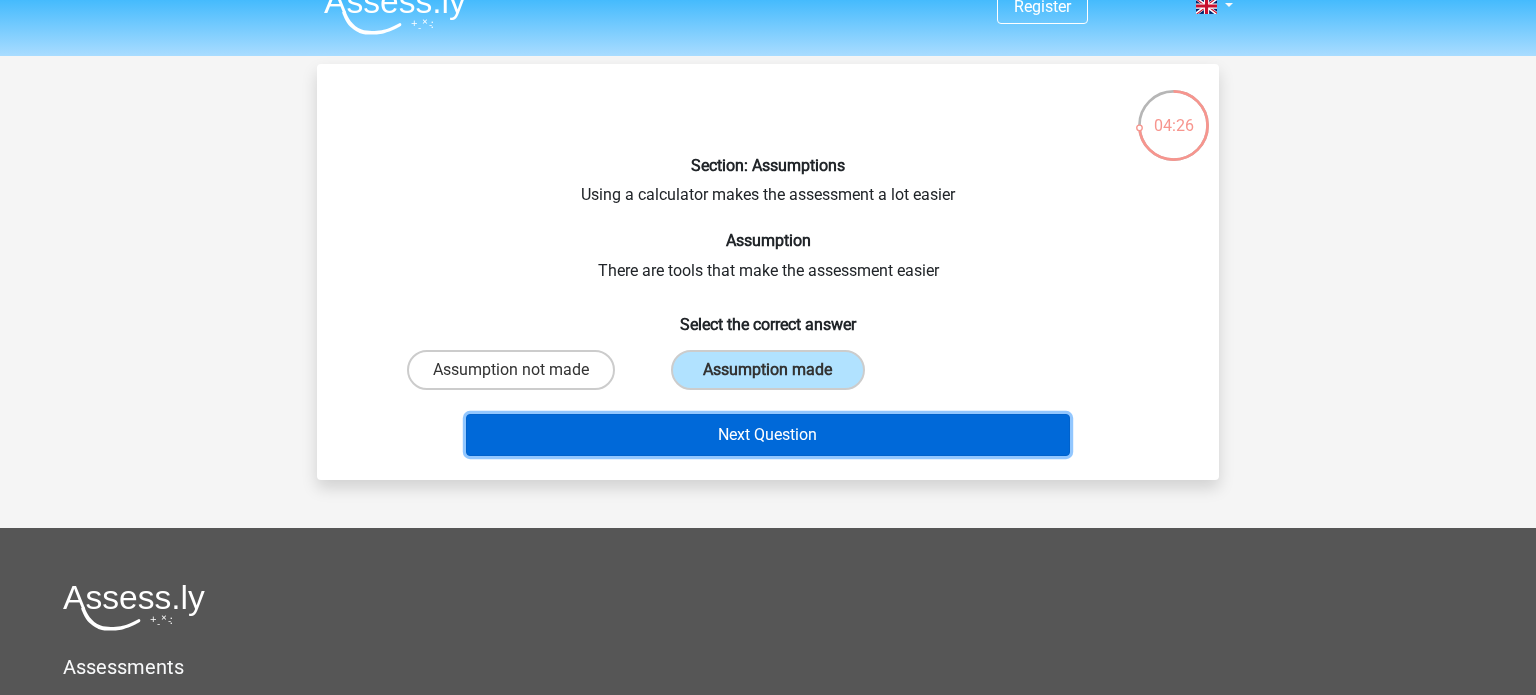 click on "Next Question" at bounding box center [768, 435] 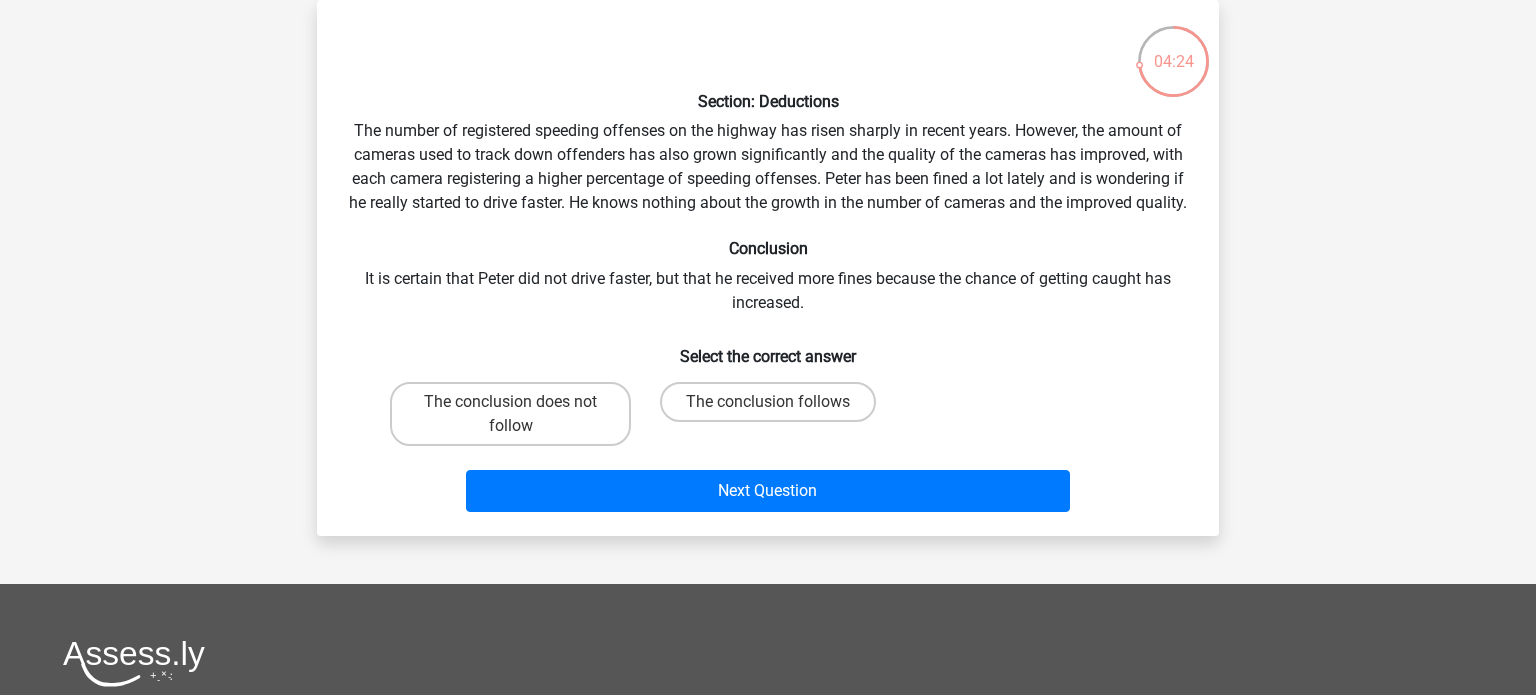 scroll, scrollTop: 73, scrollLeft: 0, axis: vertical 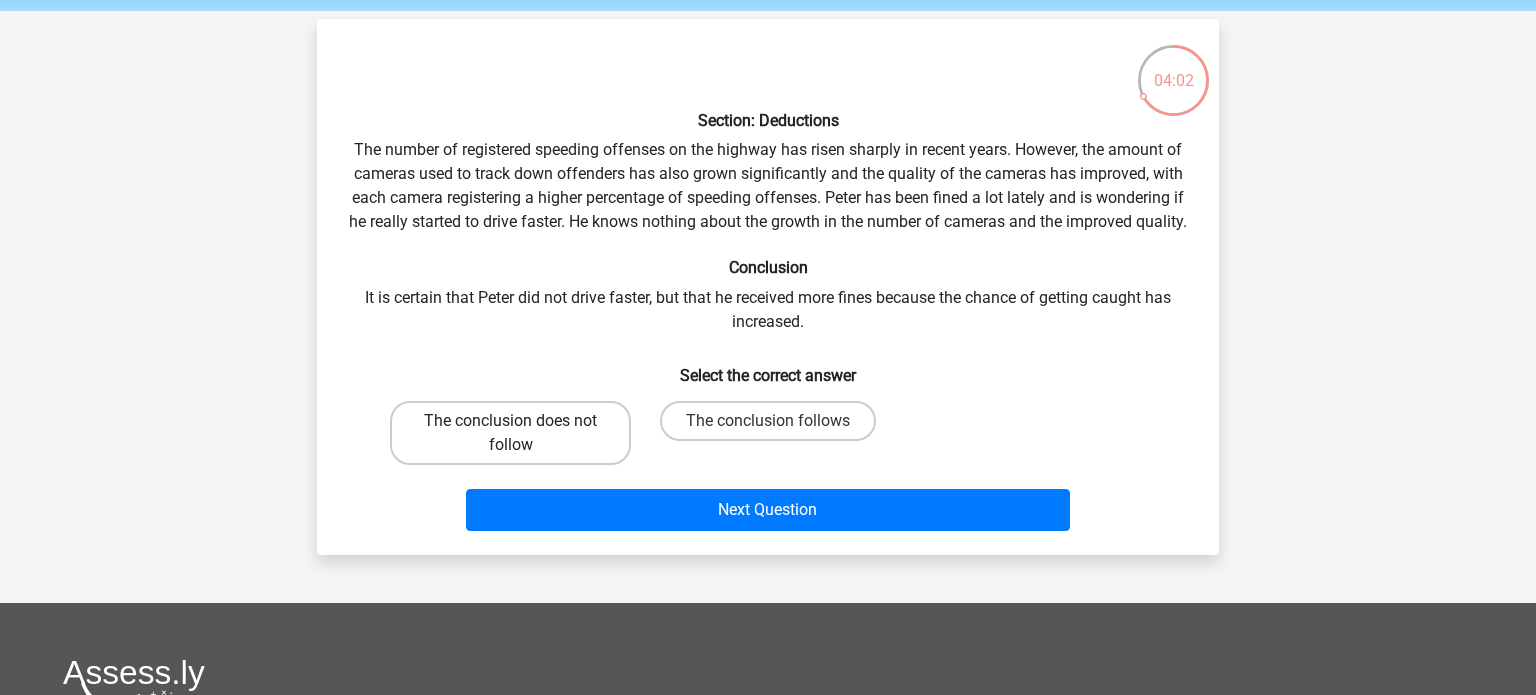 click on "The conclusion does not follow" at bounding box center (510, 433) 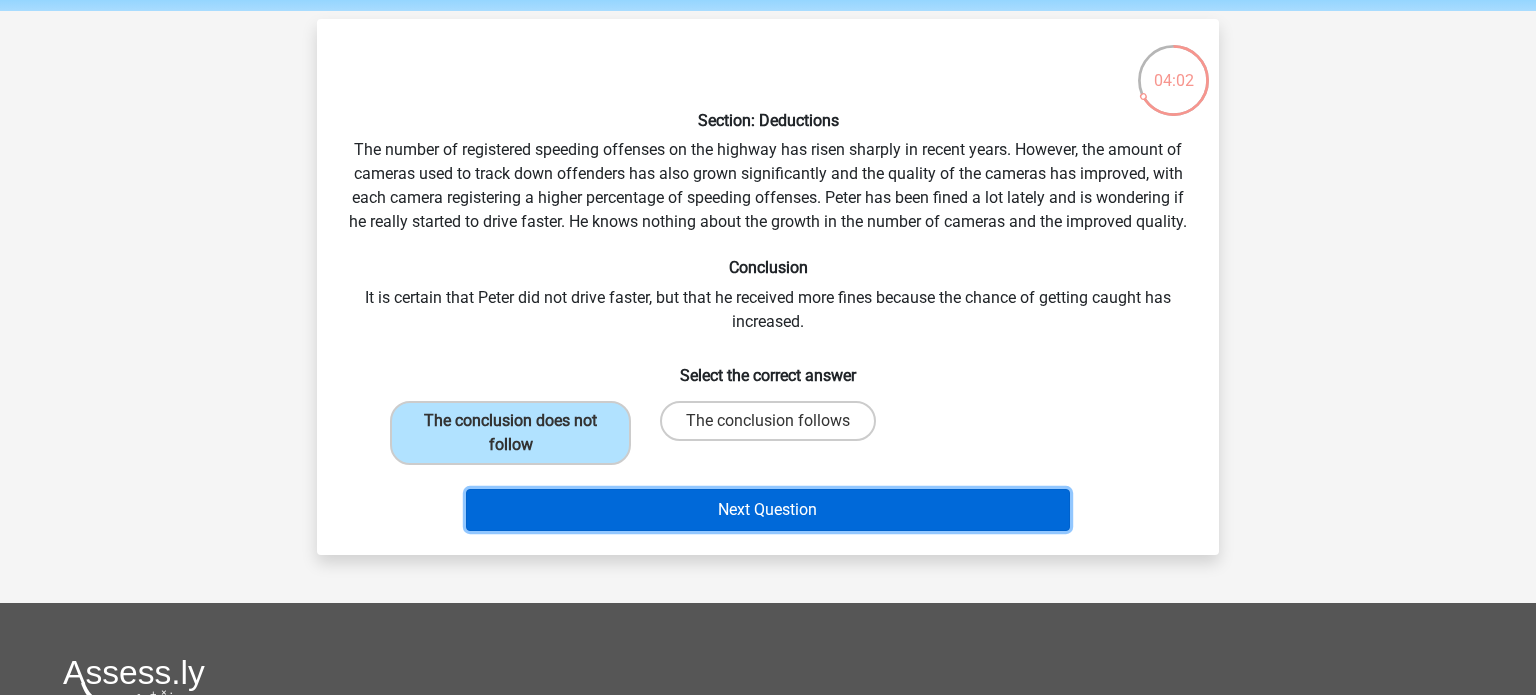 click on "Next Question" at bounding box center [768, 510] 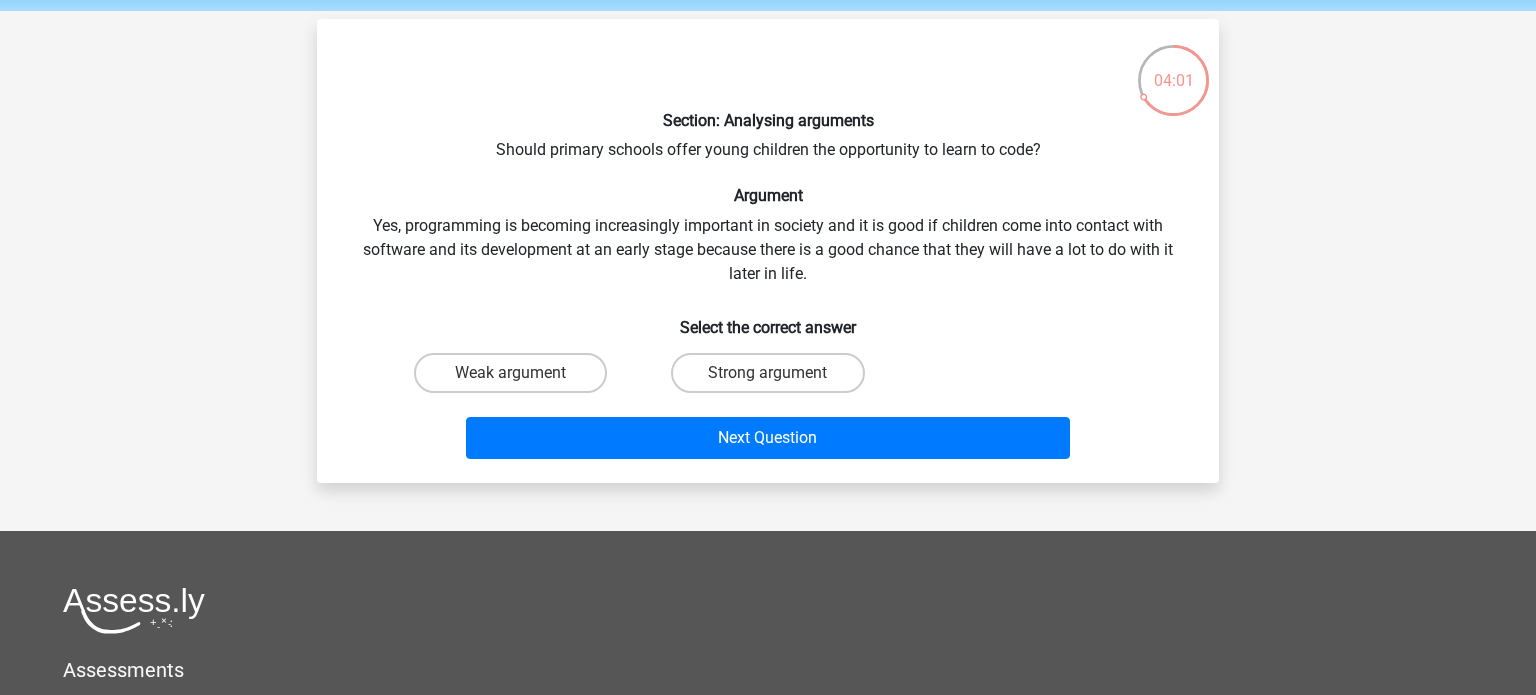 scroll, scrollTop: 92, scrollLeft: 0, axis: vertical 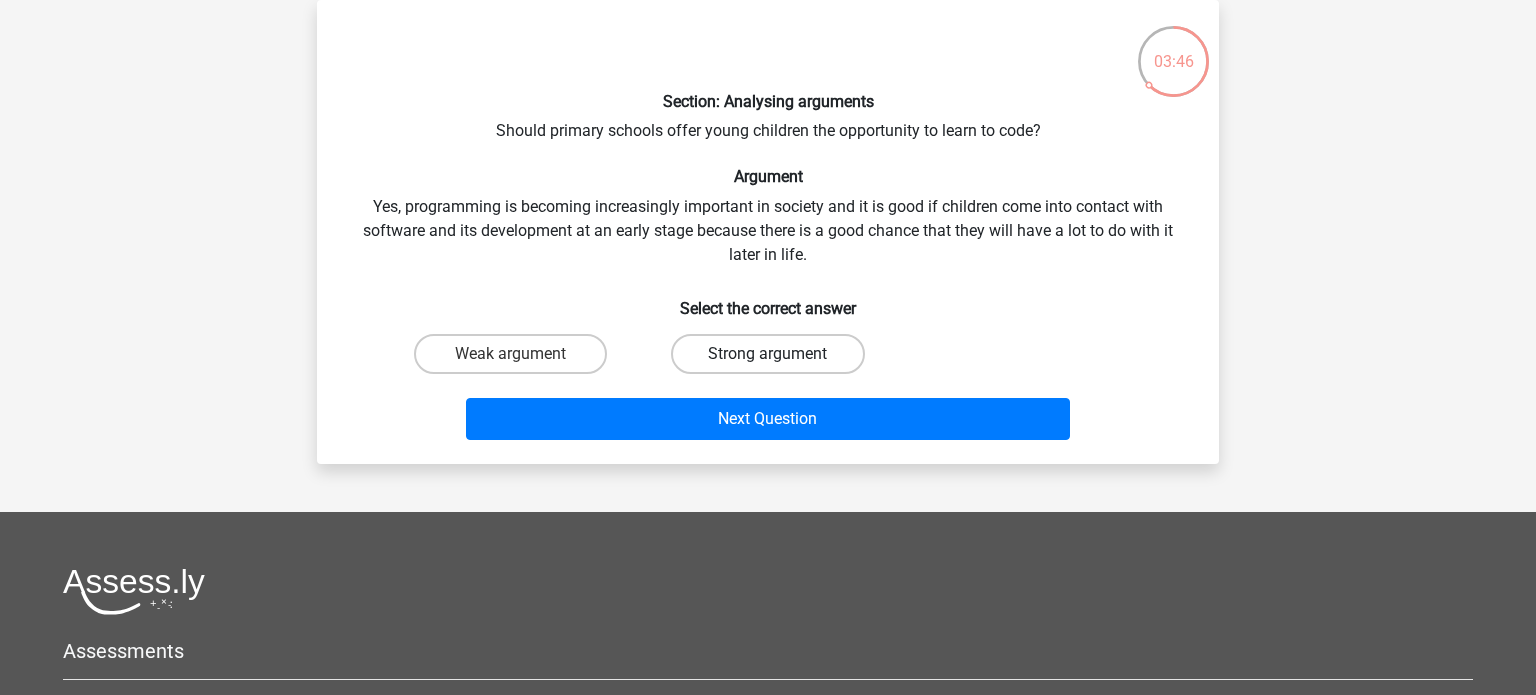 click on "Strong argument" at bounding box center [767, 354] 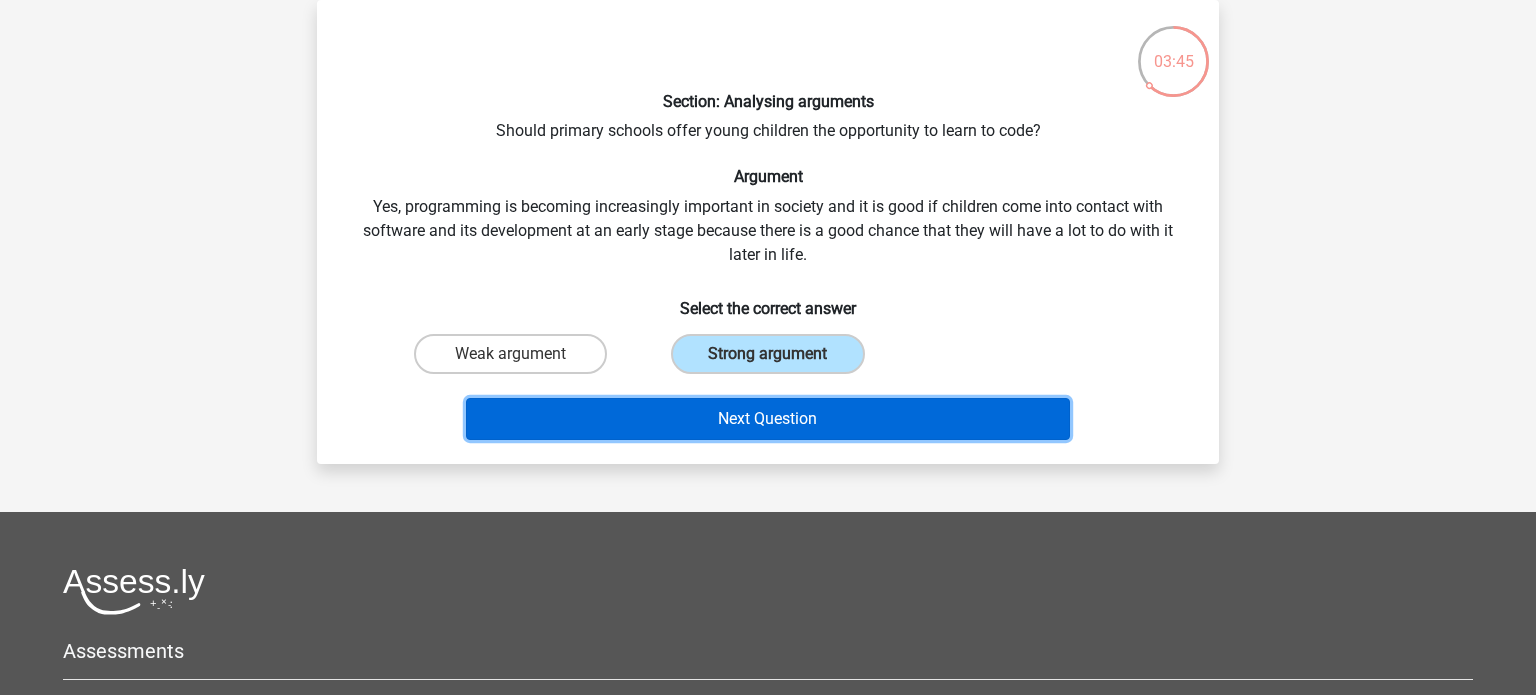 click on "Next Question" at bounding box center [768, 419] 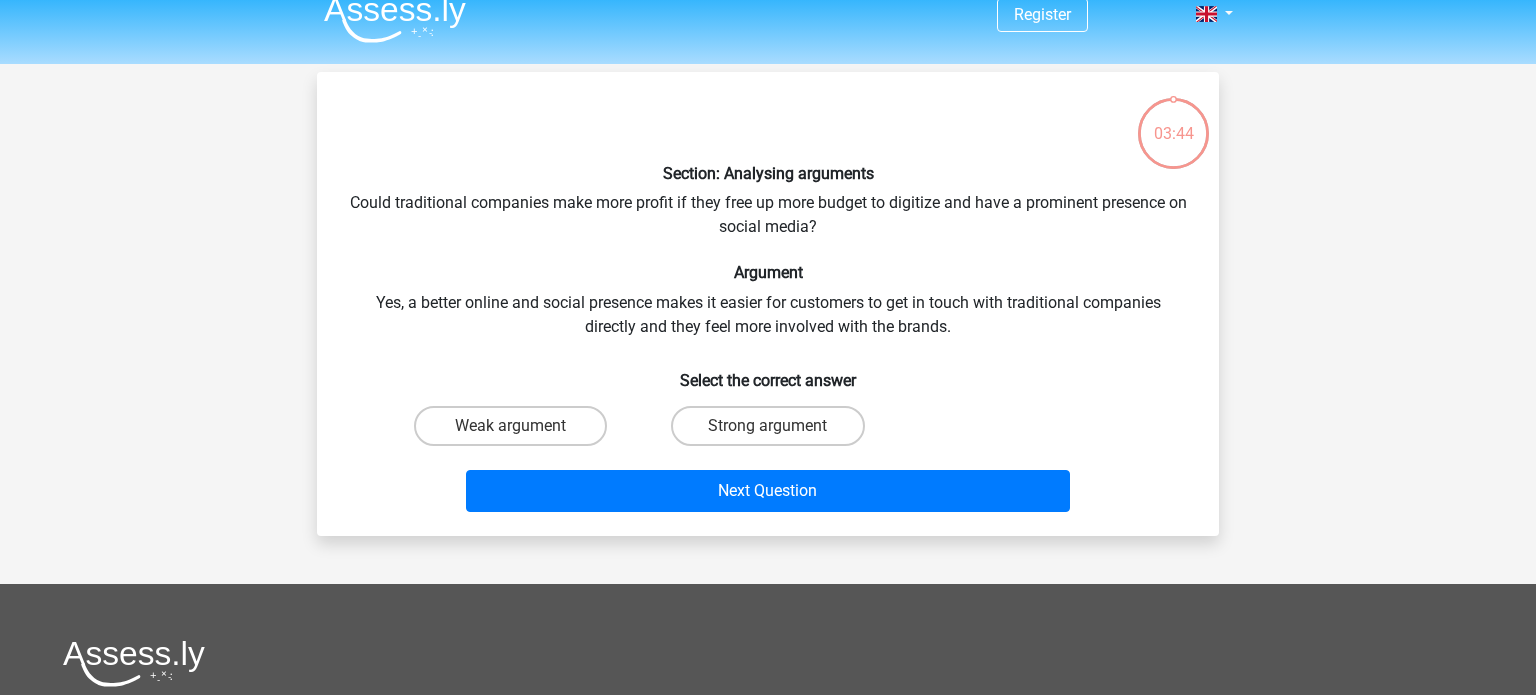 scroll, scrollTop: 0, scrollLeft: 0, axis: both 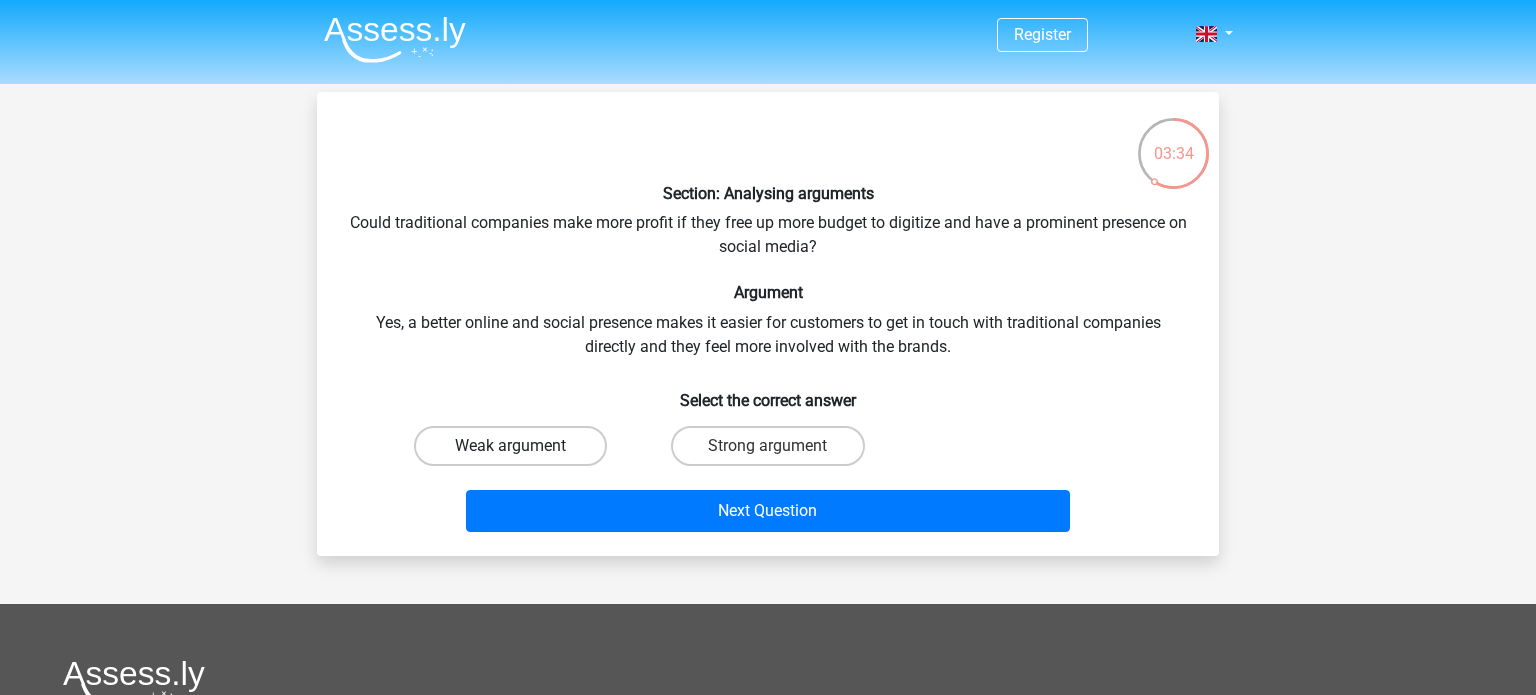click on "Weak argument" at bounding box center (510, 446) 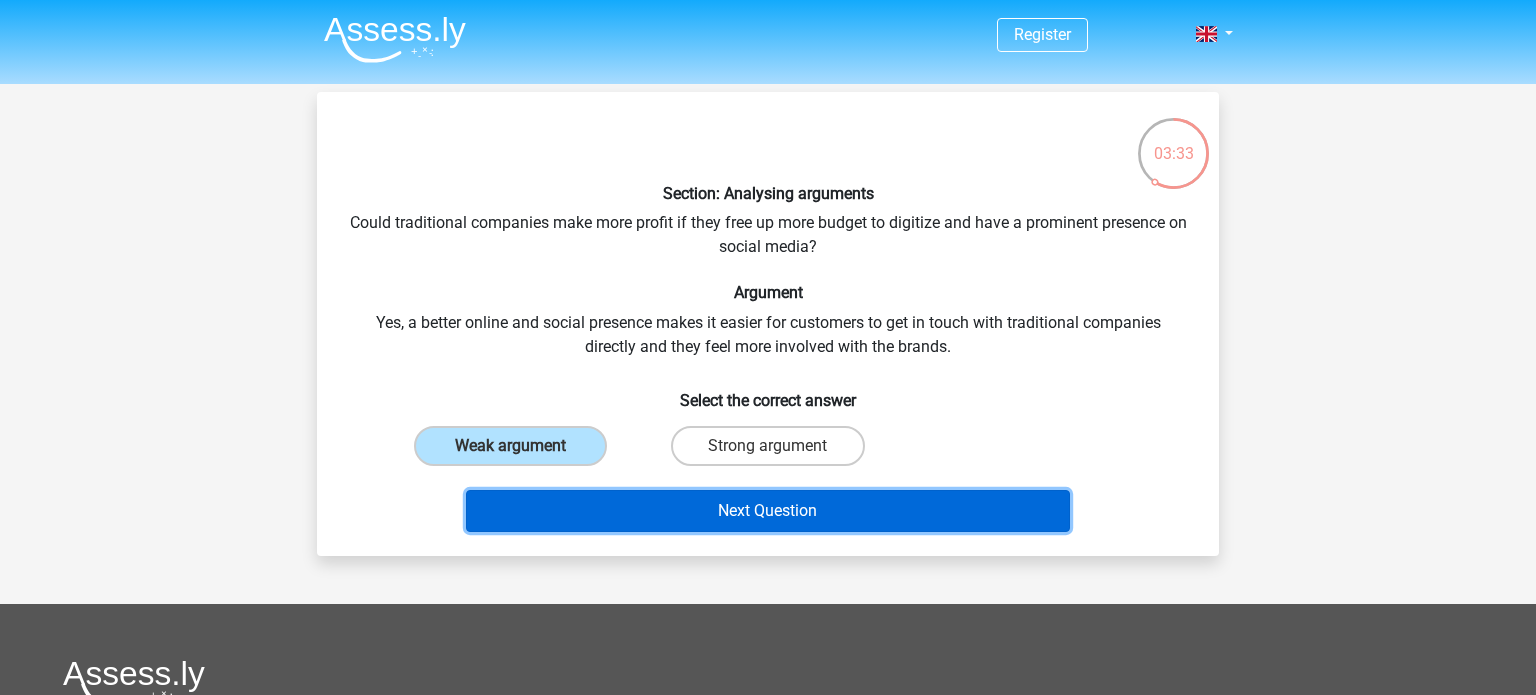 click on "Next Question" at bounding box center [768, 511] 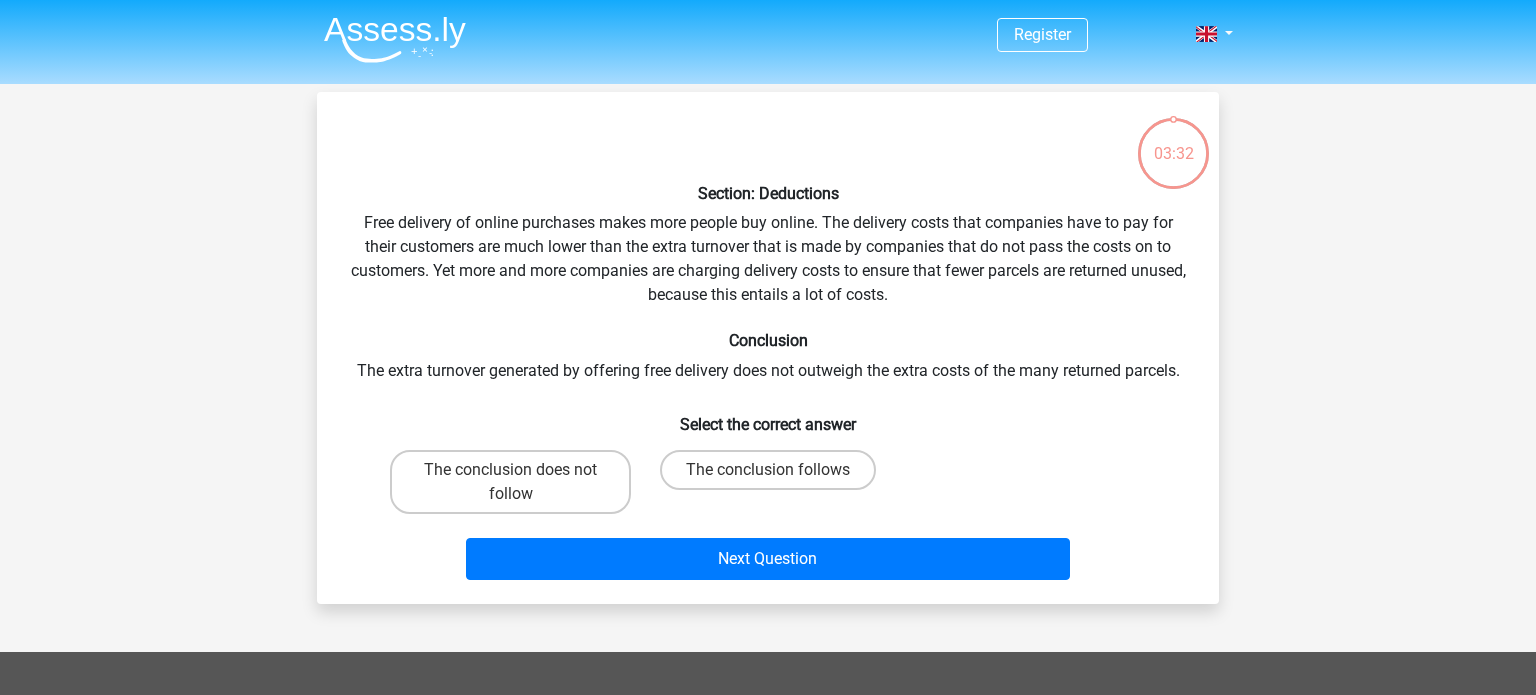 scroll, scrollTop: 92, scrollLeft: 0, axis: vertical 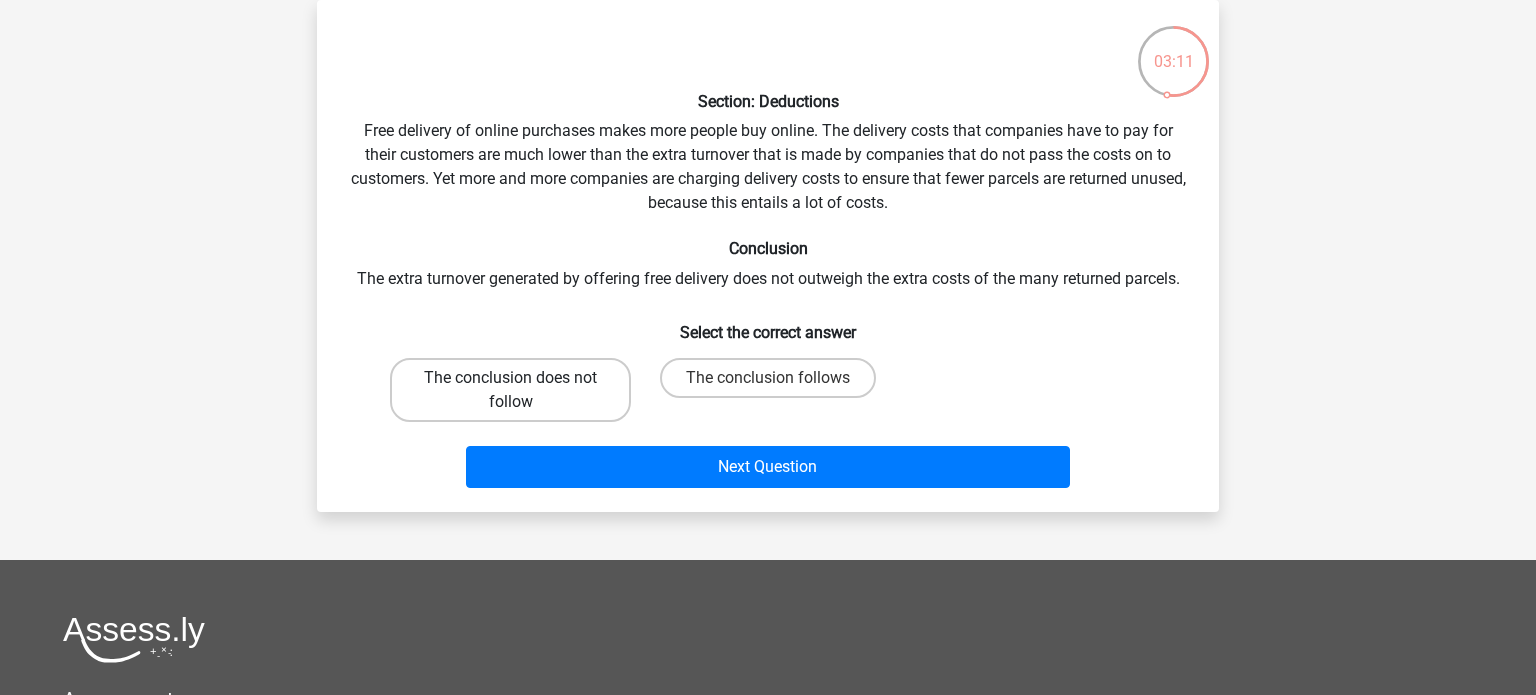 click on "The conclusion does not follow" at bounding box center (510, 390) 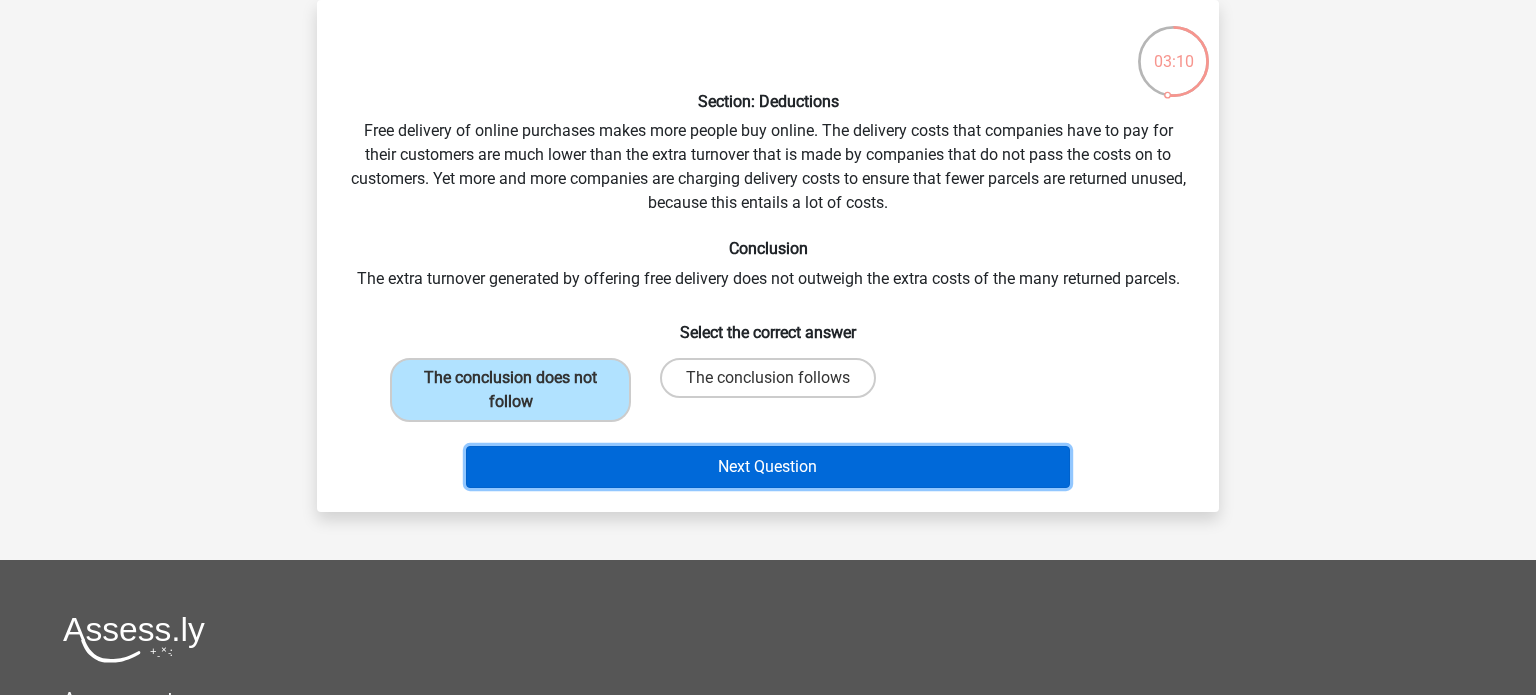 click on "Next Question" at bounding box center (768, 467) 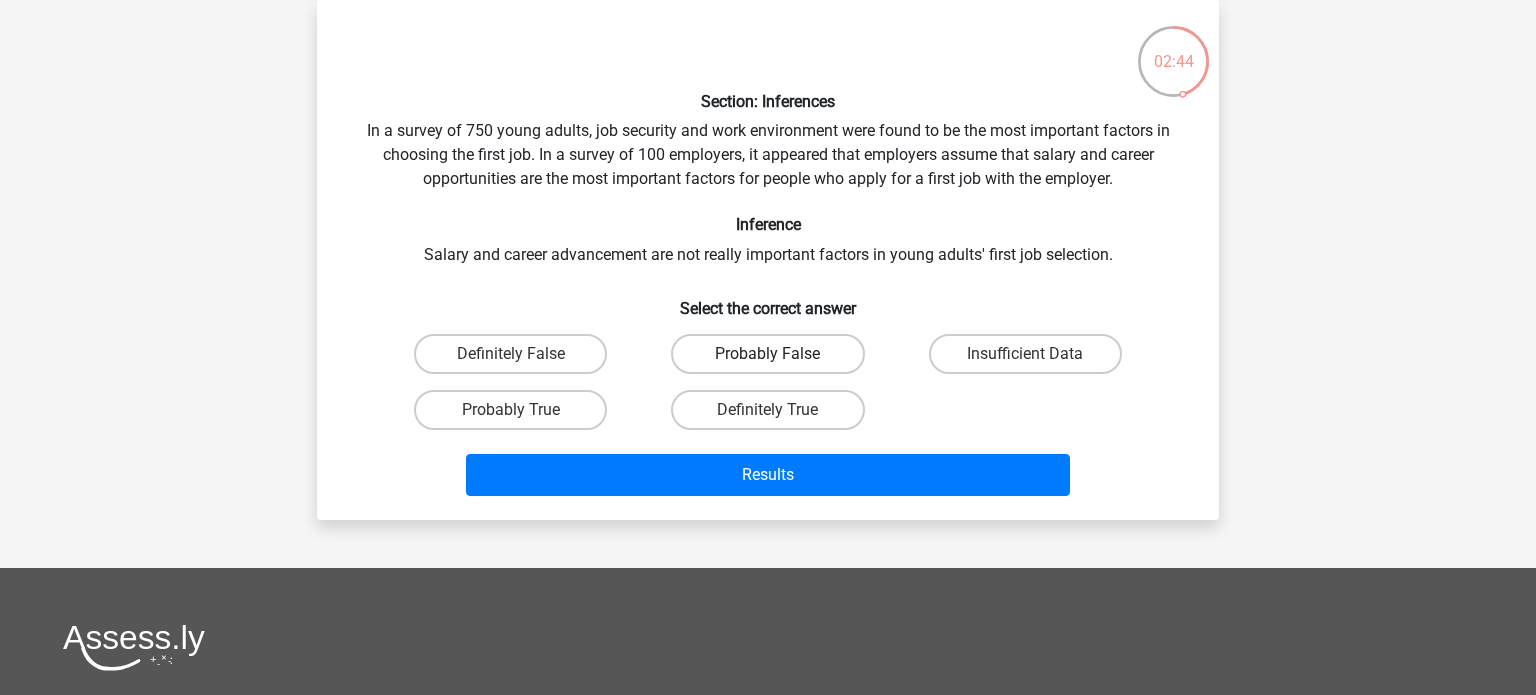 click on "Probably False" at bounding box center (767, 354) 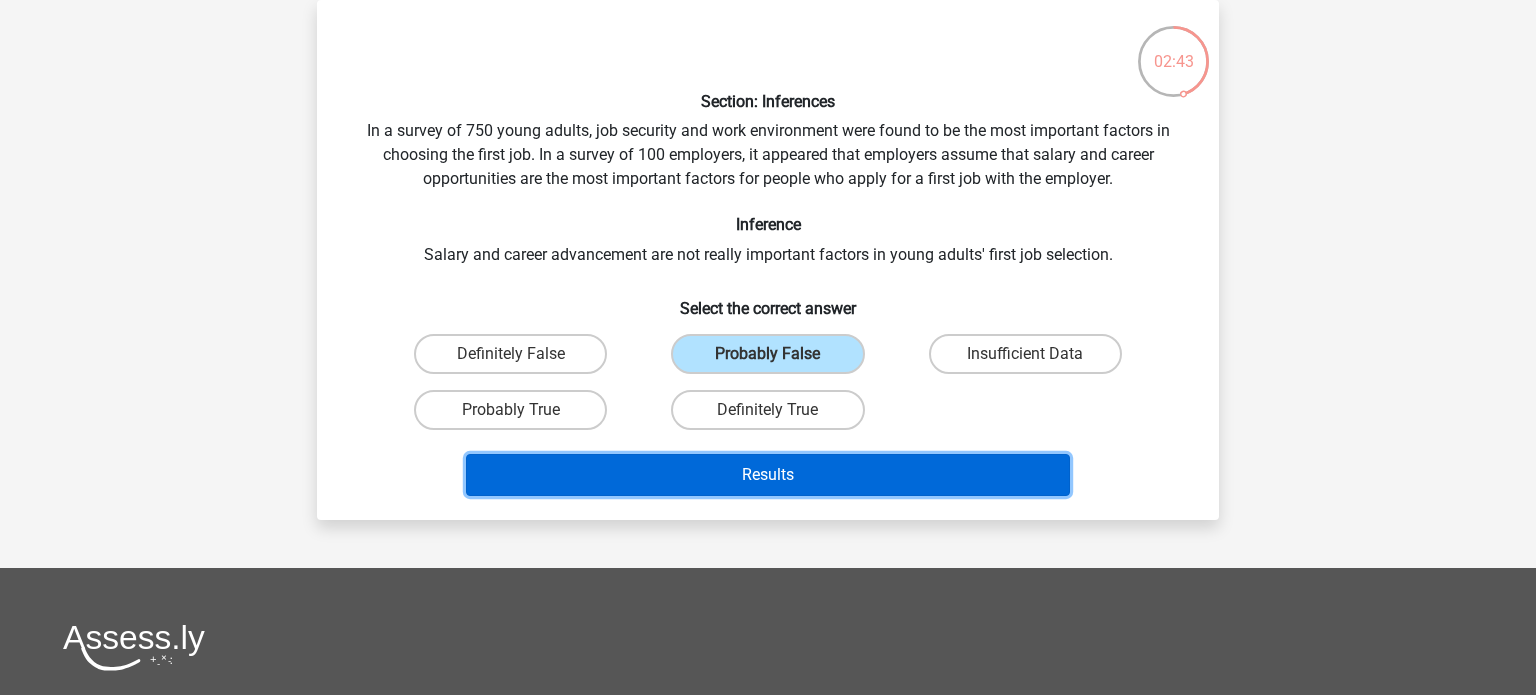 click on "Results" at bounding box center [768, 475] 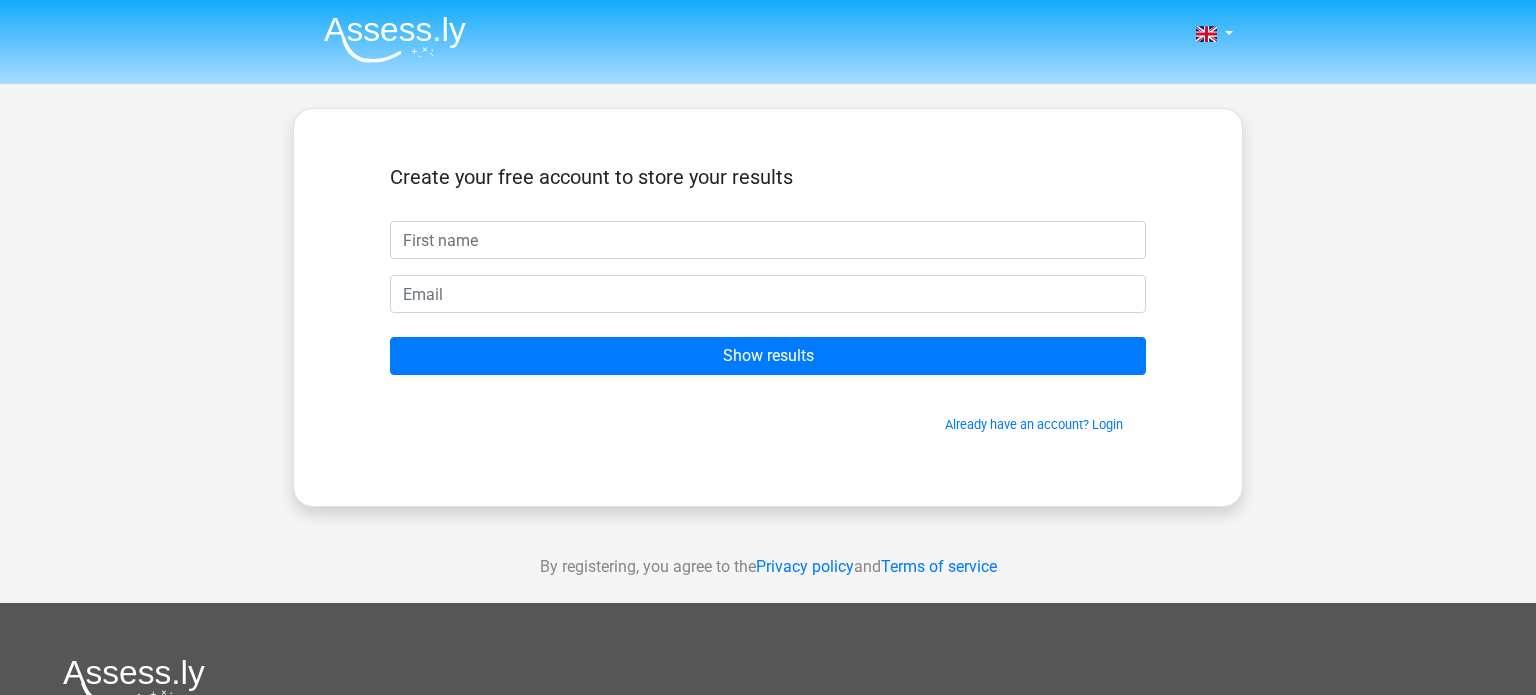 scroll, scrollTop: 0, scrollLeft: 0, axis: both 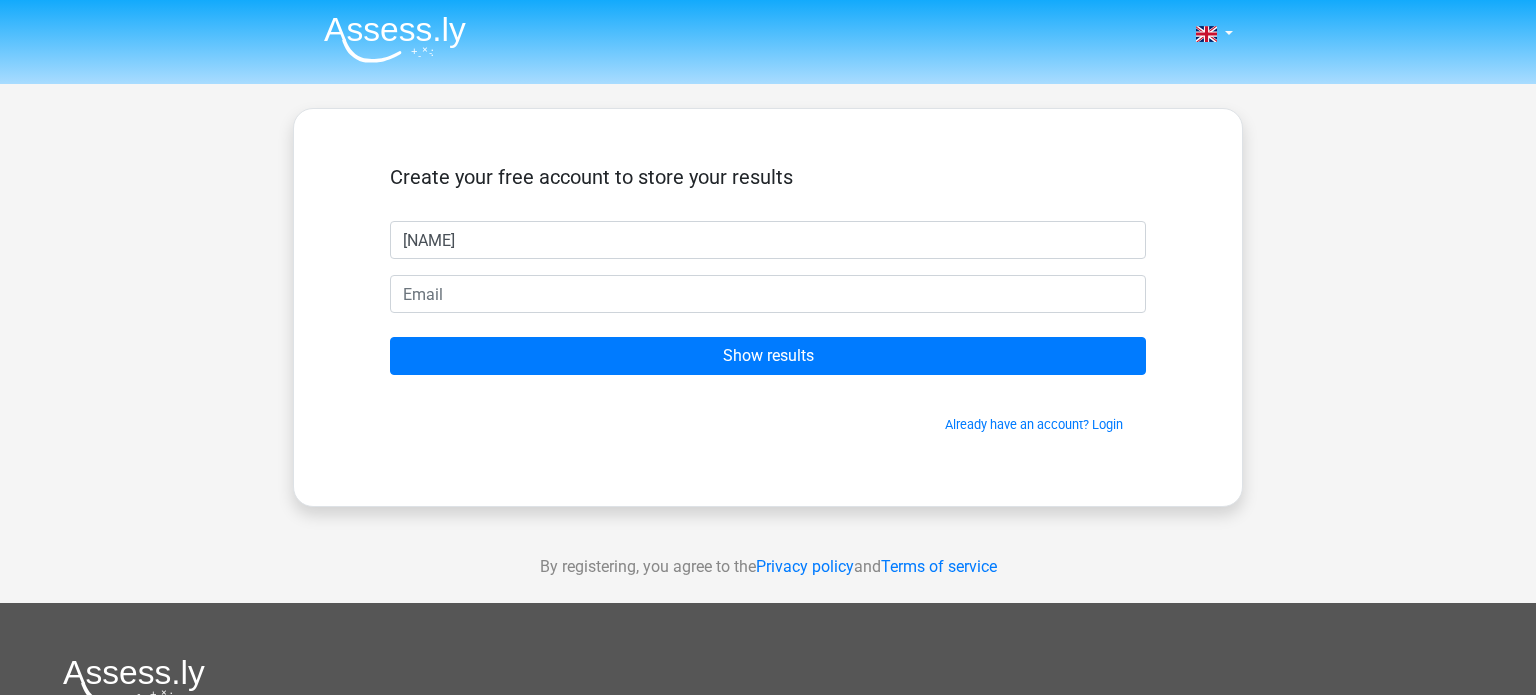type on "[FIRST]" 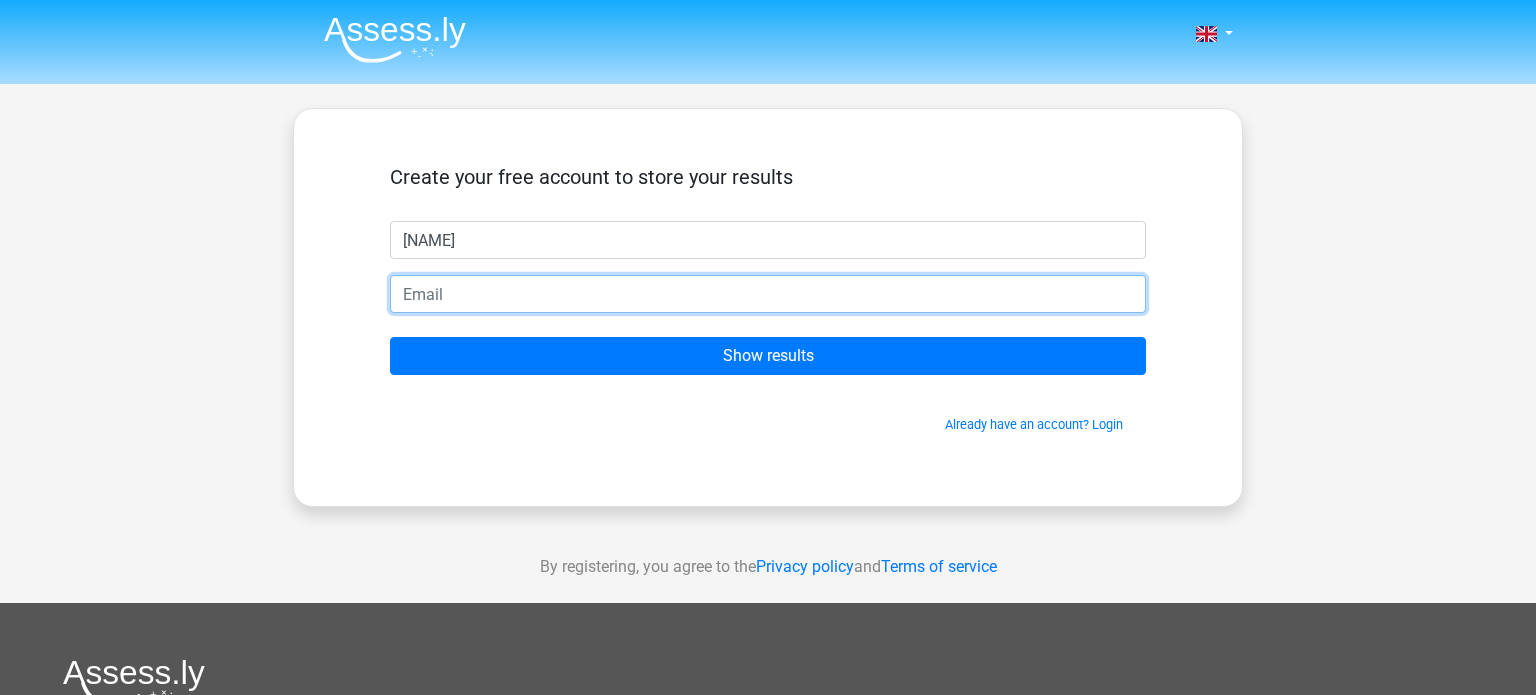 click at bounding box center (768, 294) 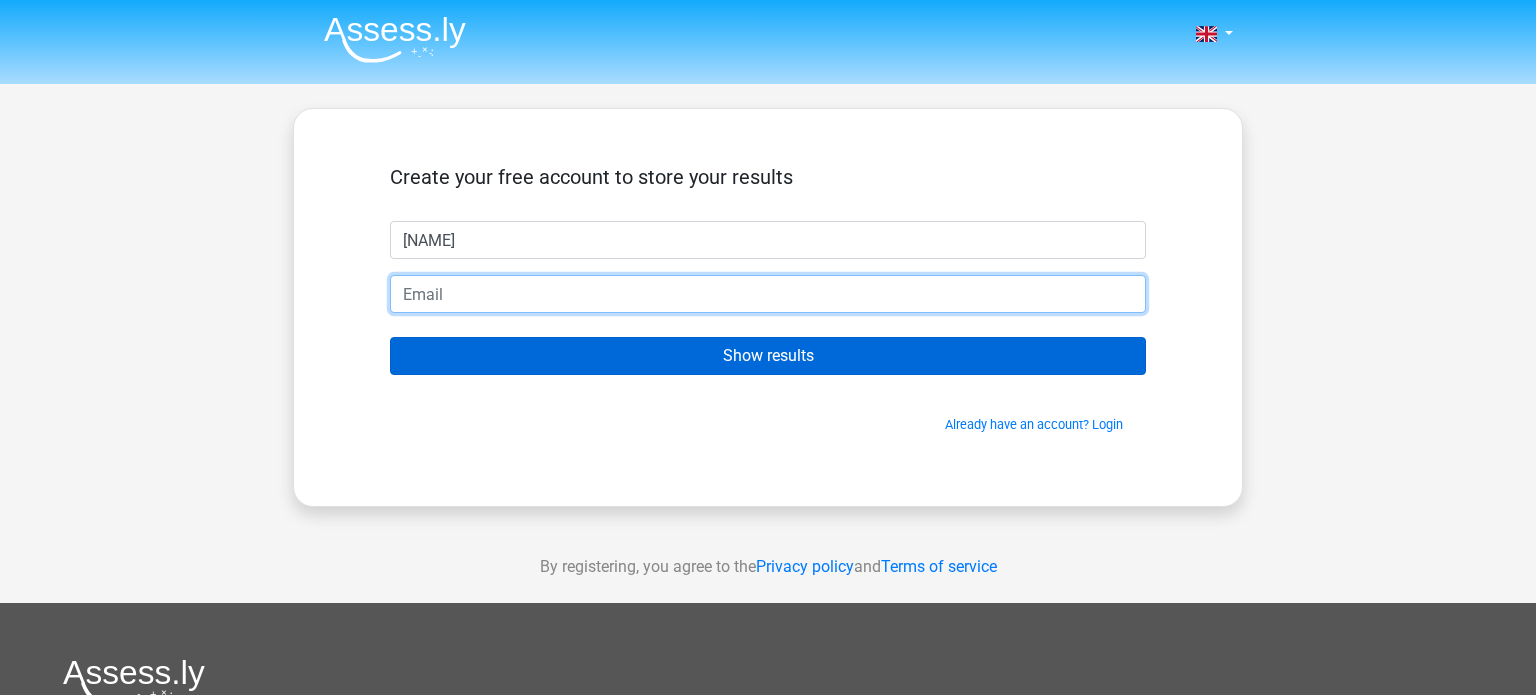 type on "[EMAIL]" 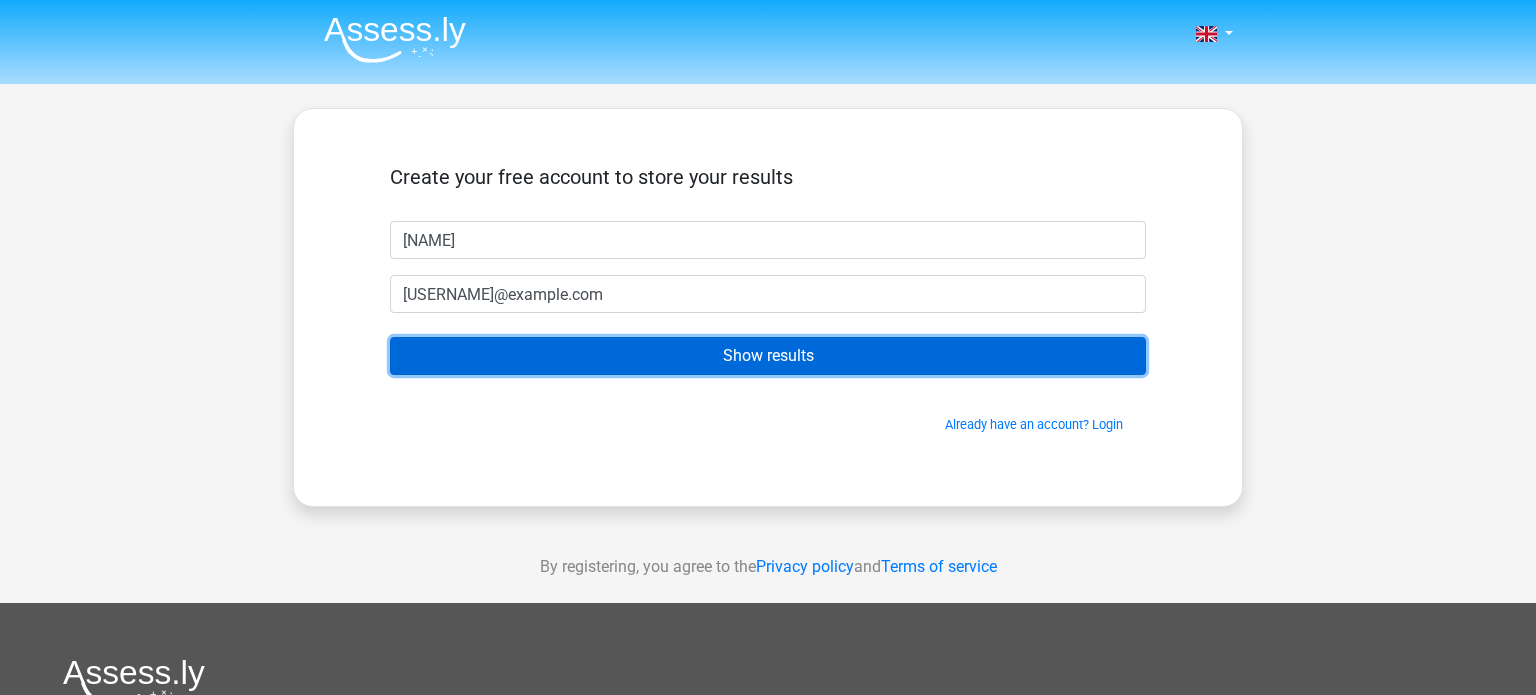 click on "Show results" at bounding box center [768, 356] 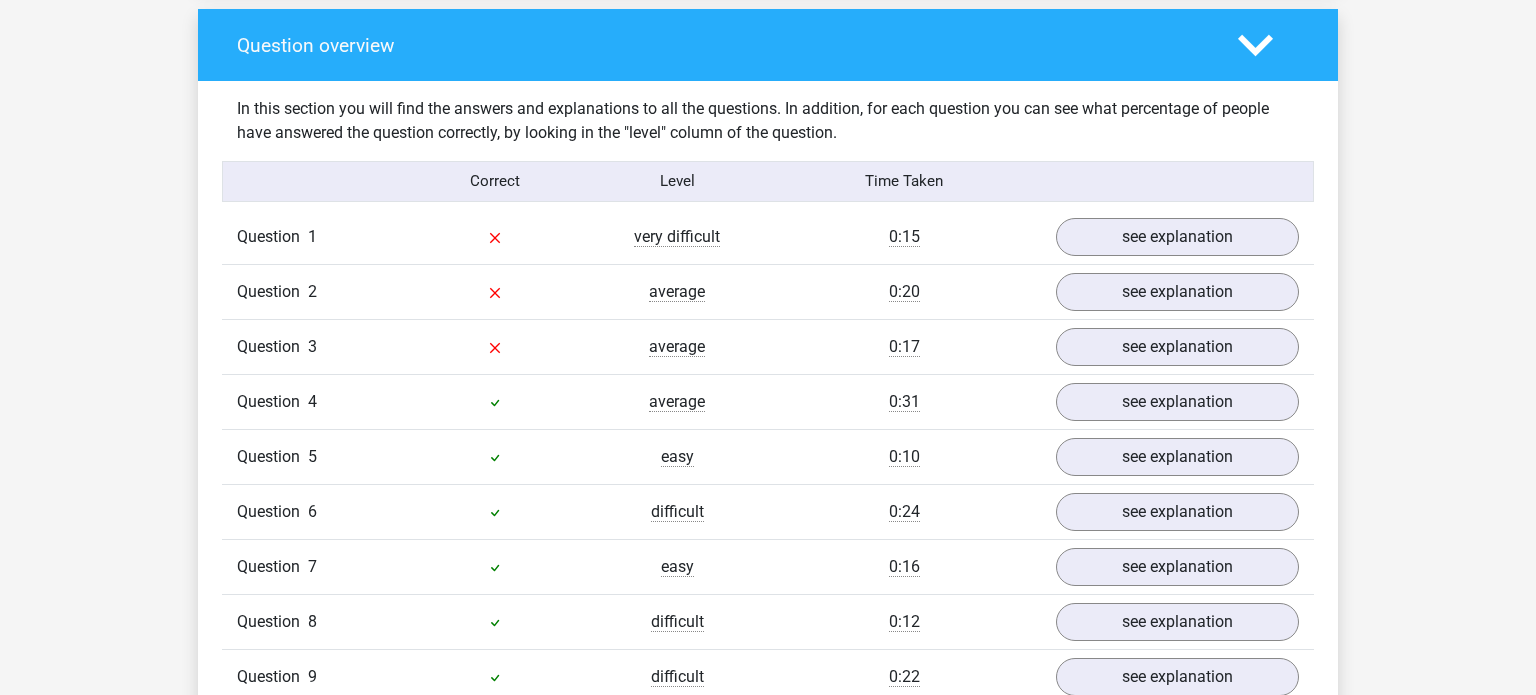 scroll, scrollTop: 1487, scrollLeft: 0, axis: vertical 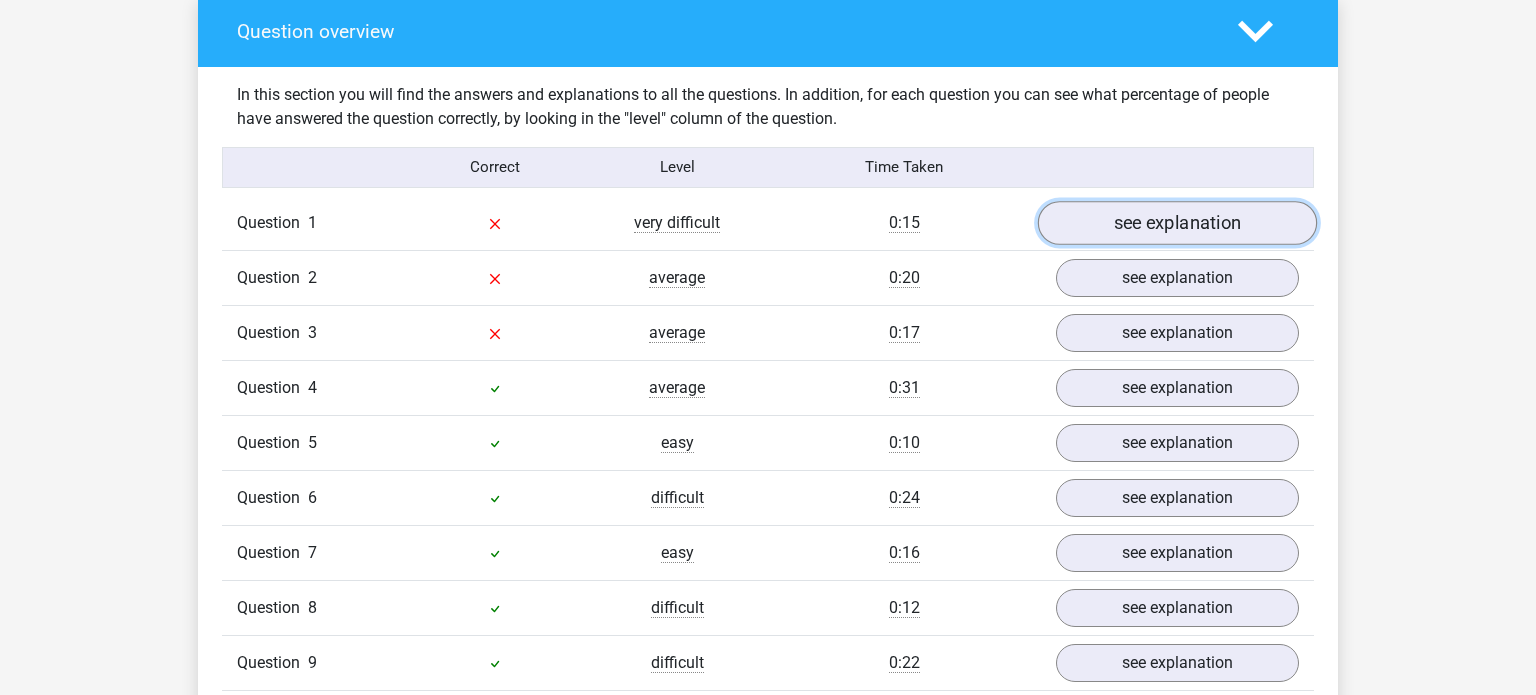click on "see explanation" at bounding box center (1177, 223) 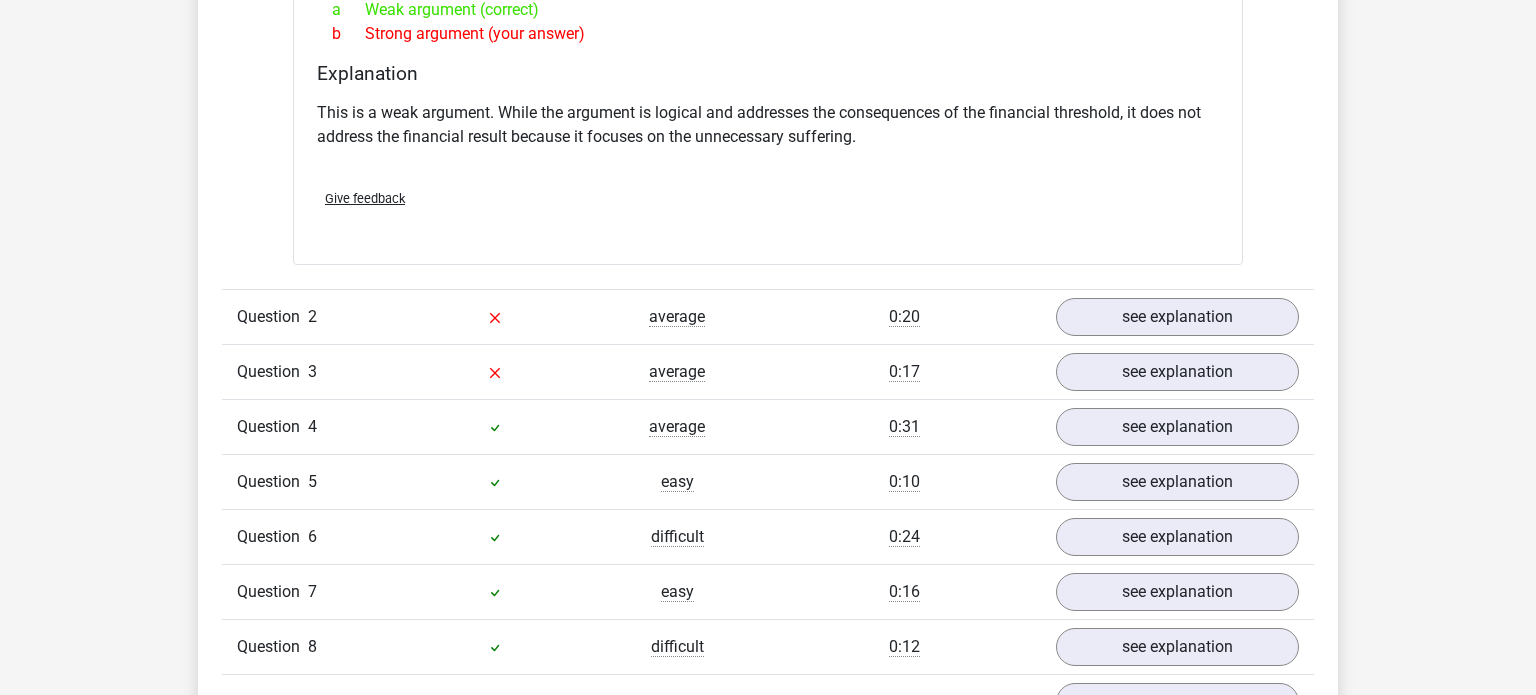 scroll, scrollTop: 1976, scrollLeft: 0, axis: vertical 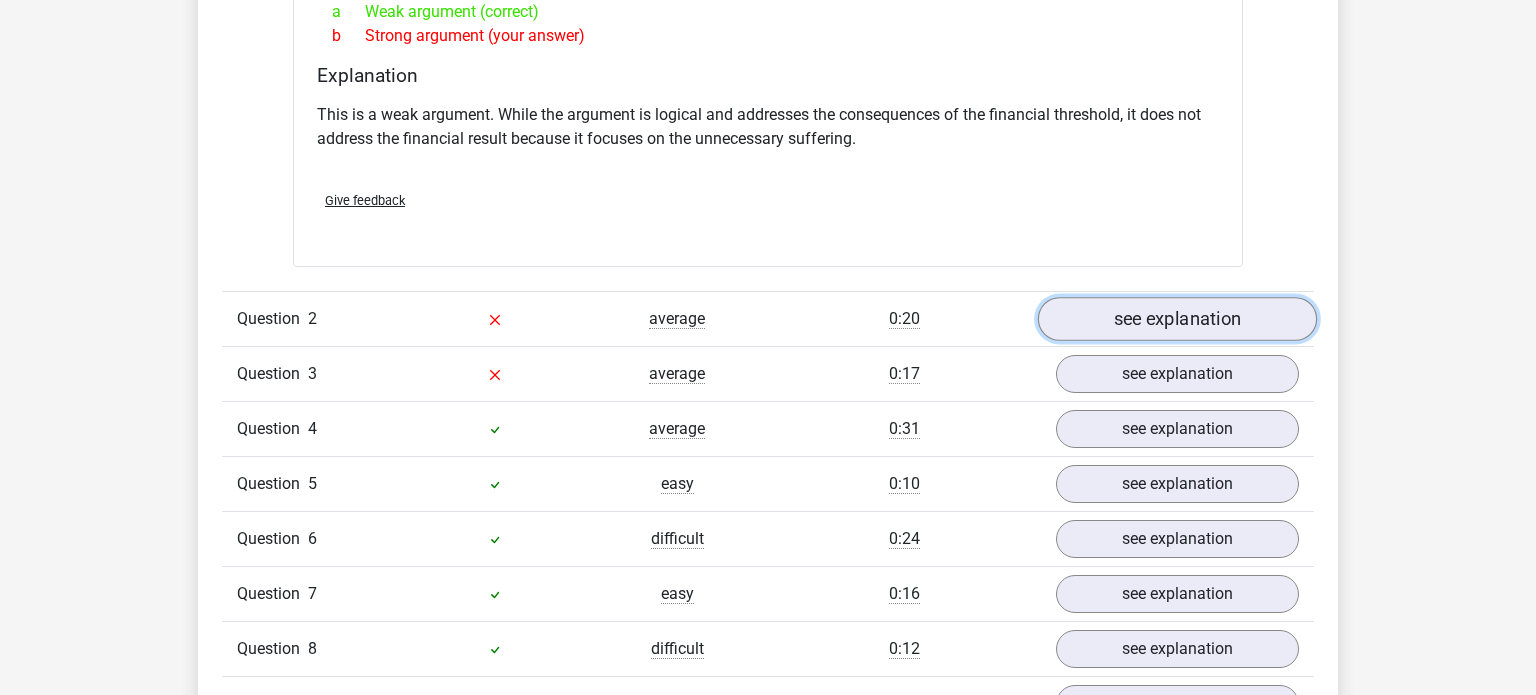 click on "see explanation" at bounding box center (1177, 320) 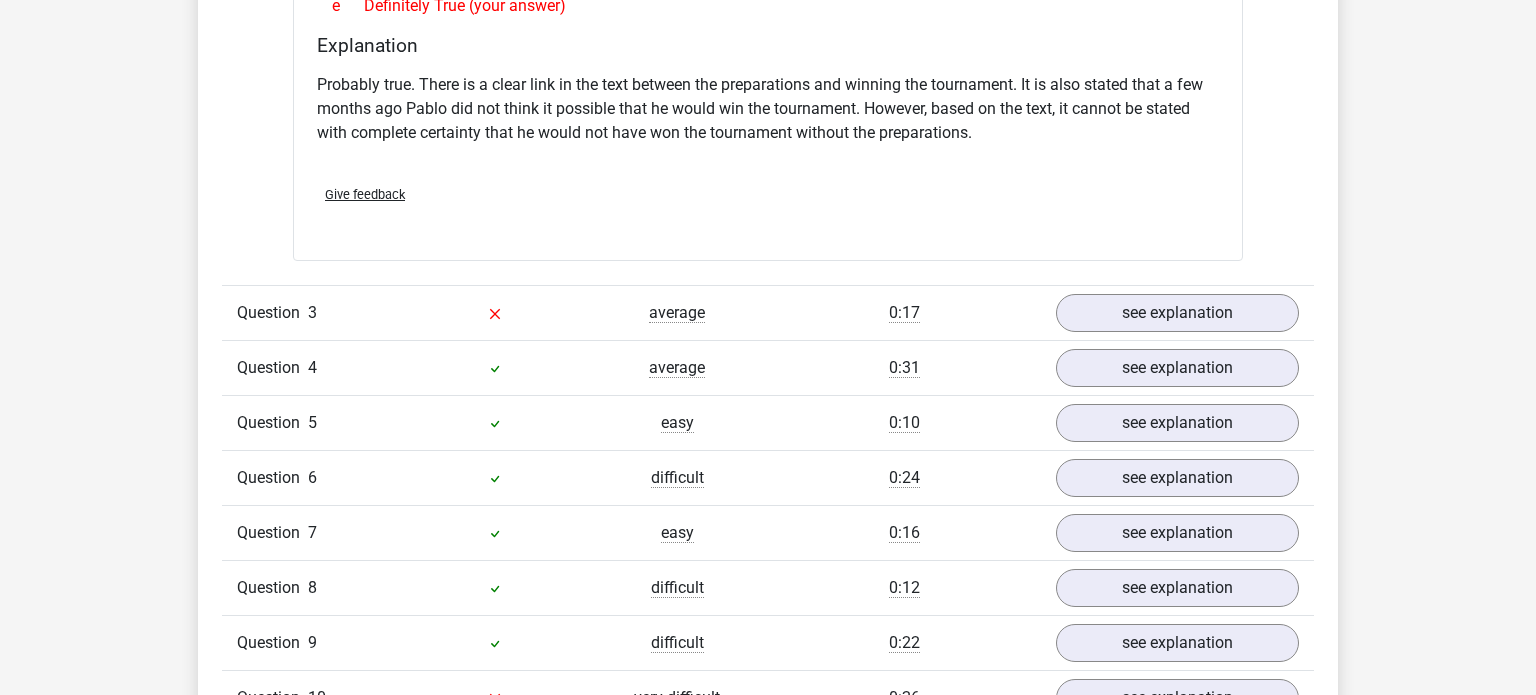 scroll, scrollTop: 2702, scrollLeft: 0, axis: vertical 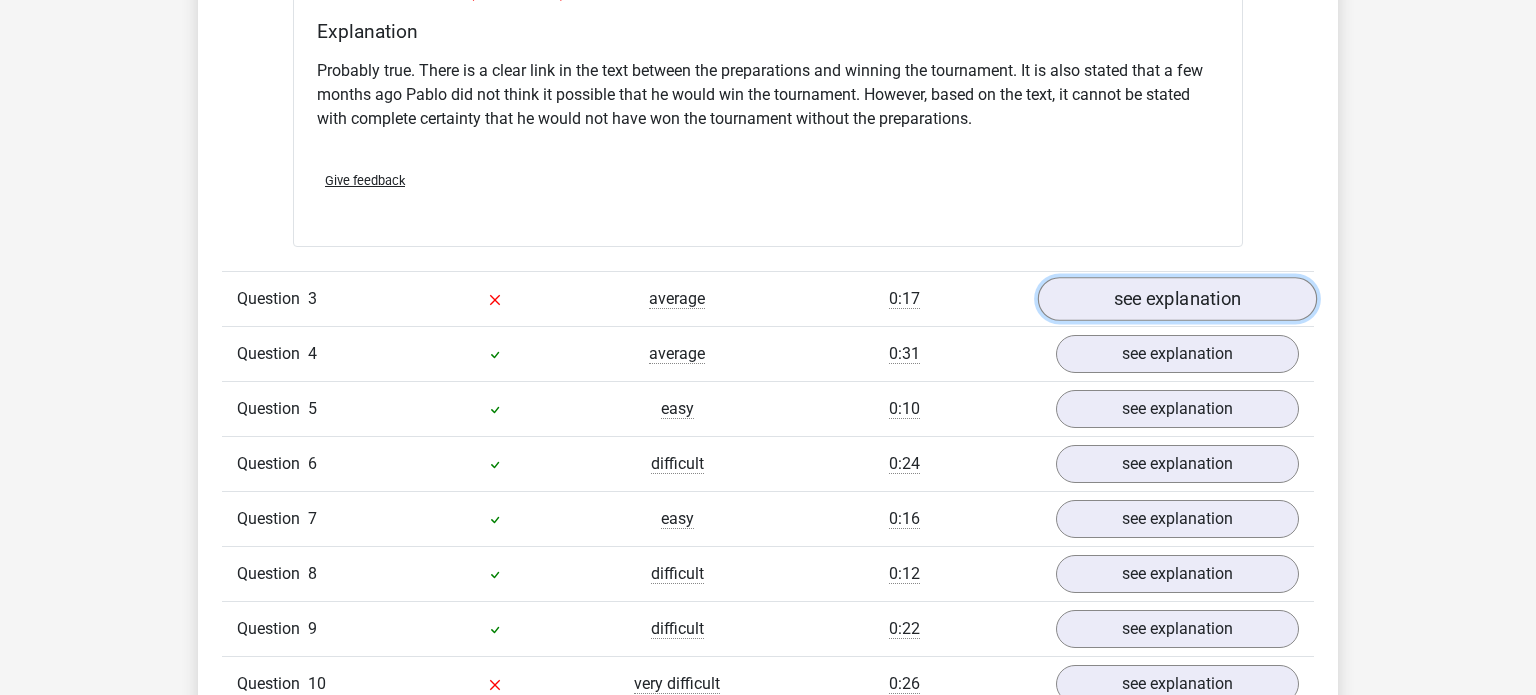 click on "see explanation" at bounding box center [1177, 299] 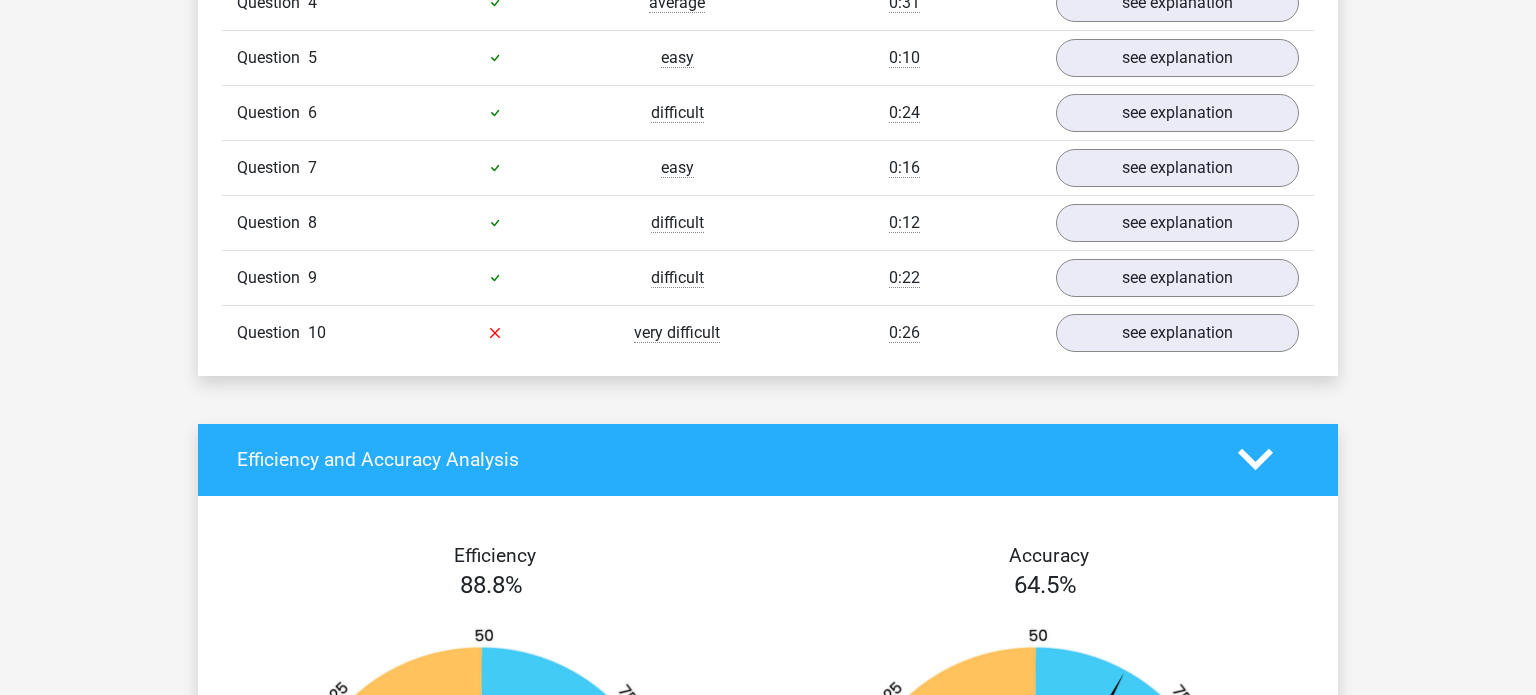 scroll, scrollTop: 4121, scrollLeft: 0, axis: vertical 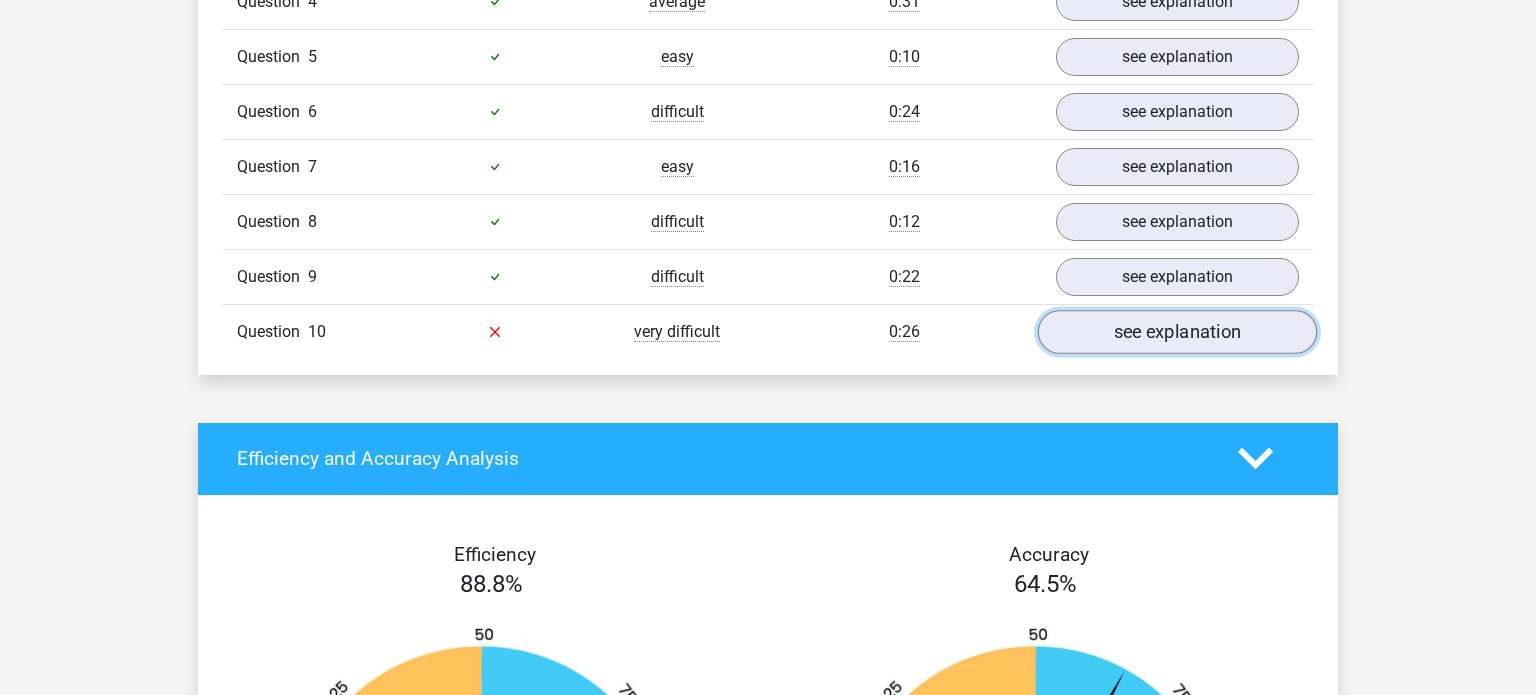 click on "see explanation" at bounding box center [1177, 332] 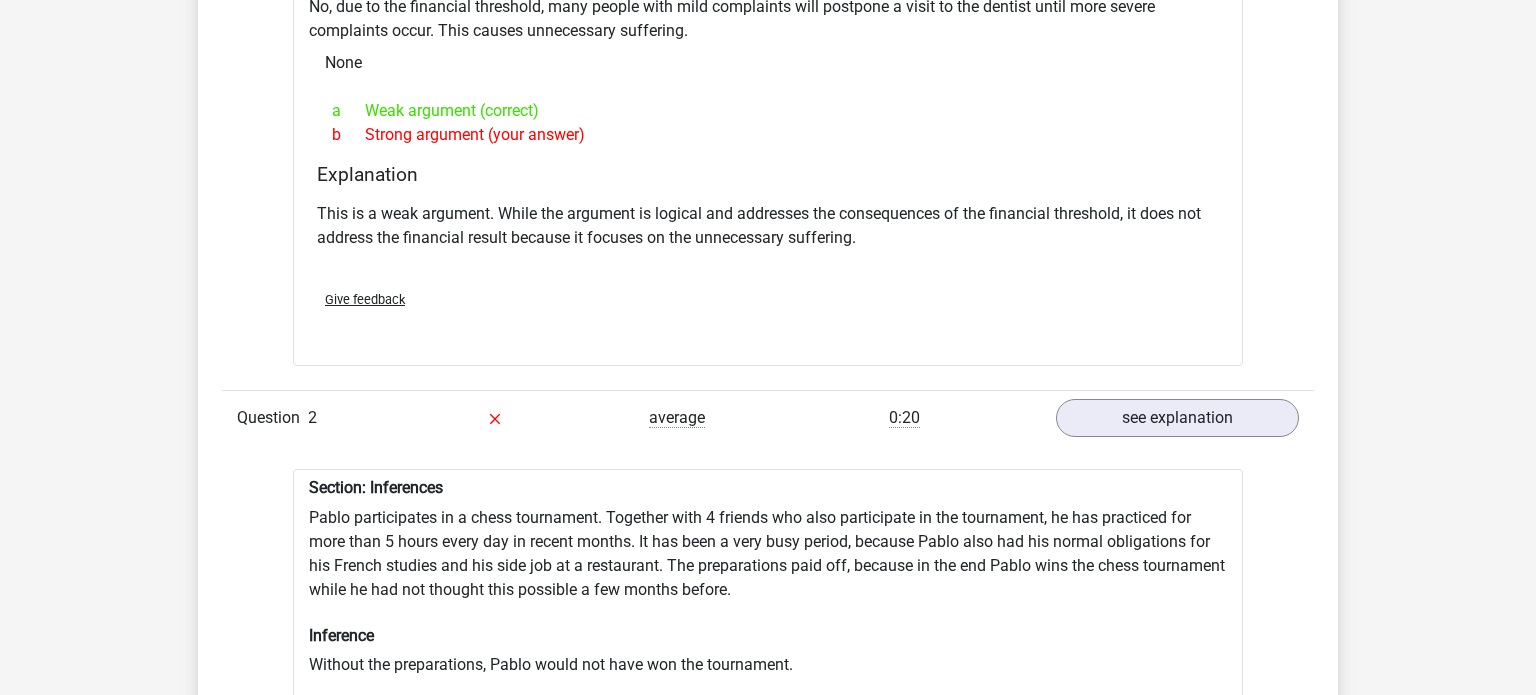 scroll, scrollTop: 0, scrollLeft: 0, axis: both 